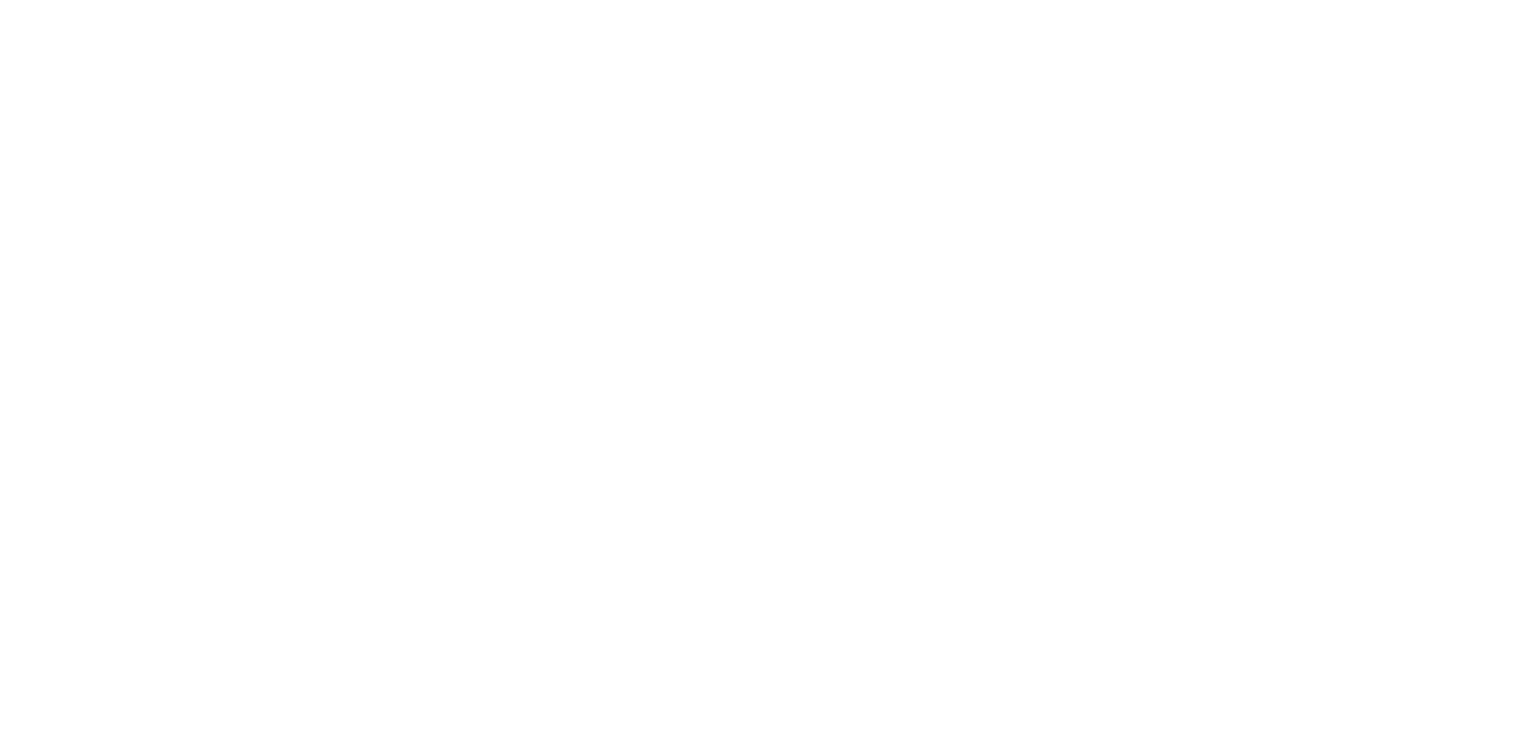 scroll, scrollTop: 0, scrollLeft: 0, axis: both 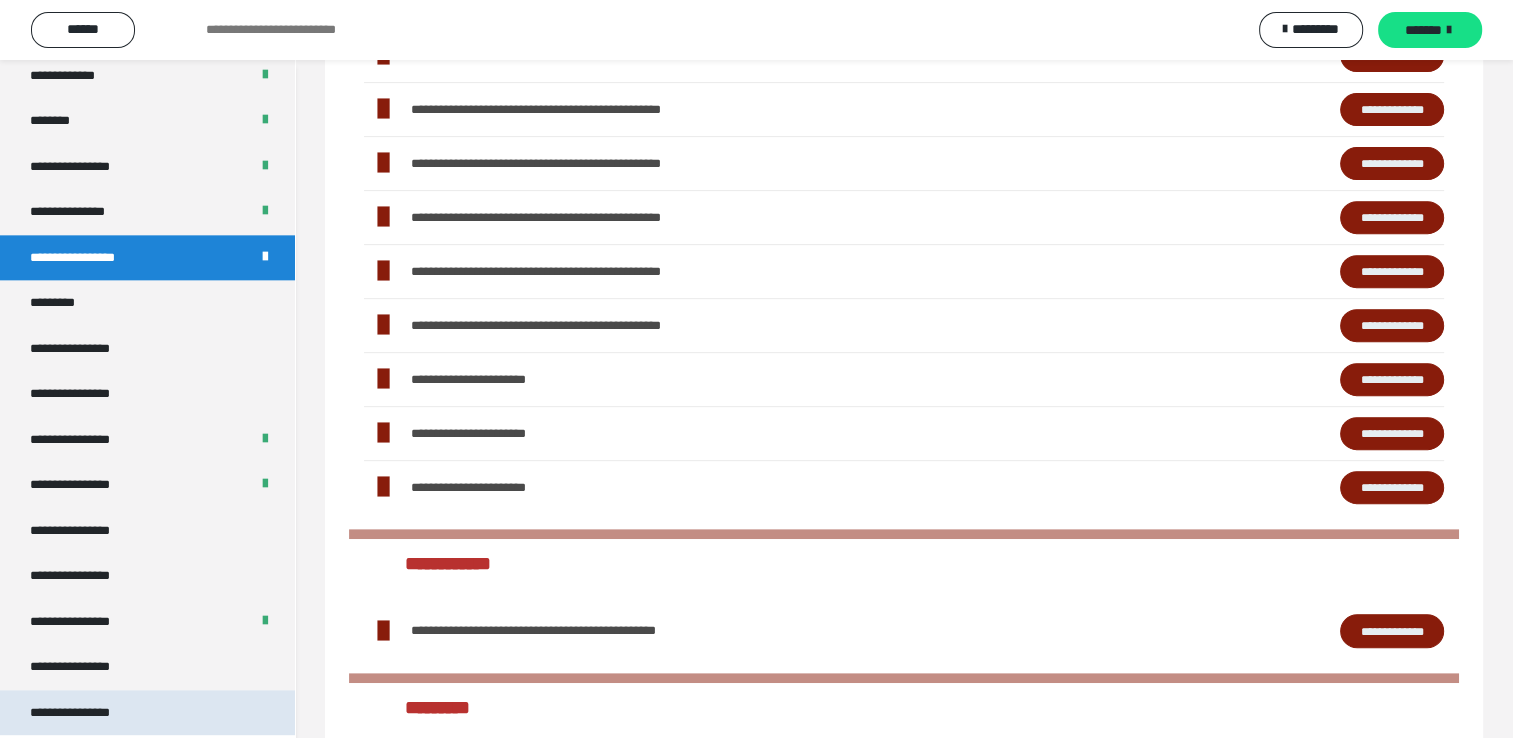 click on "**********" at bounding box center [87, 713] 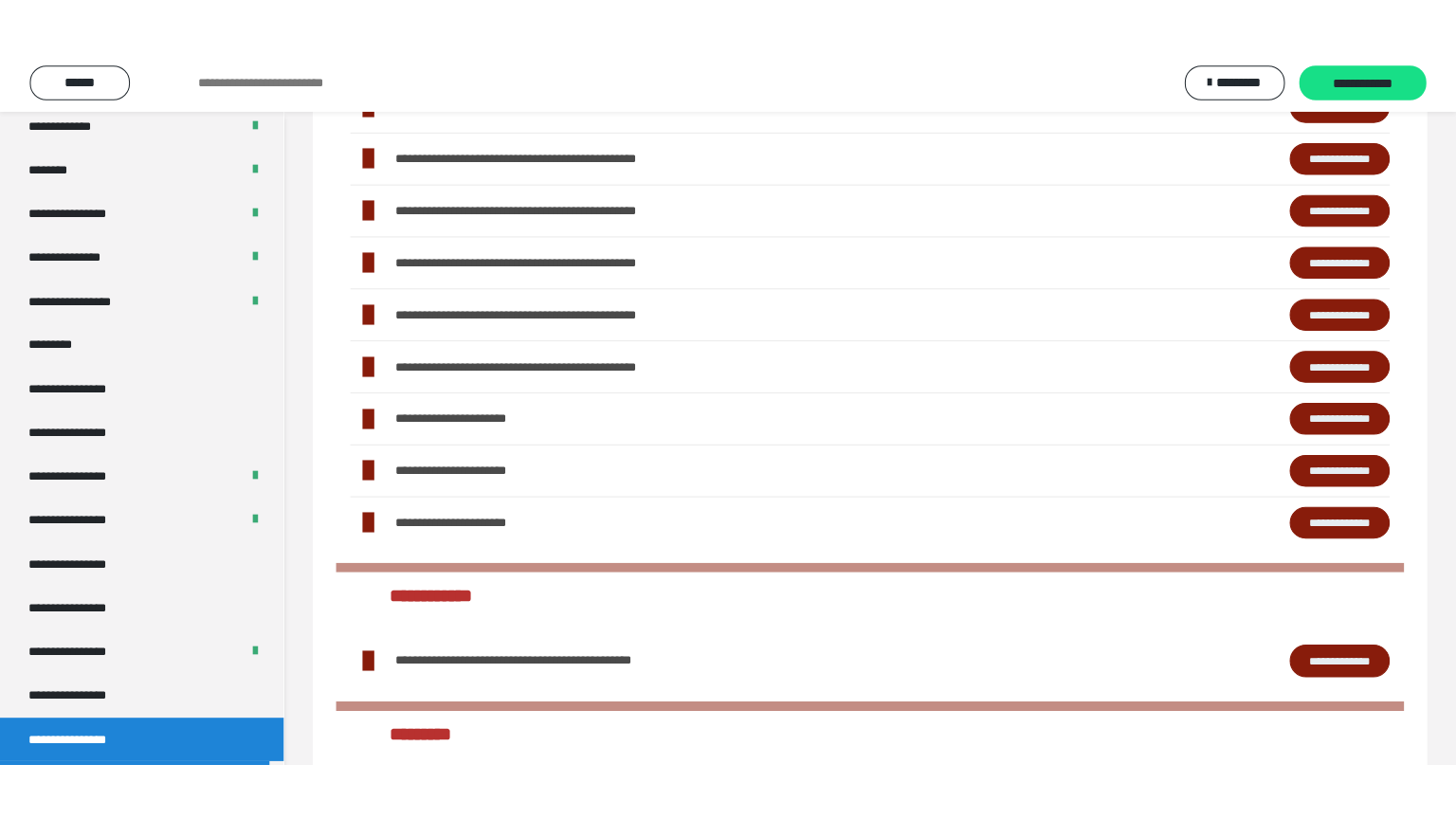 scroll, scrollTop: 57, scrollLeft: 0, axis: vertical 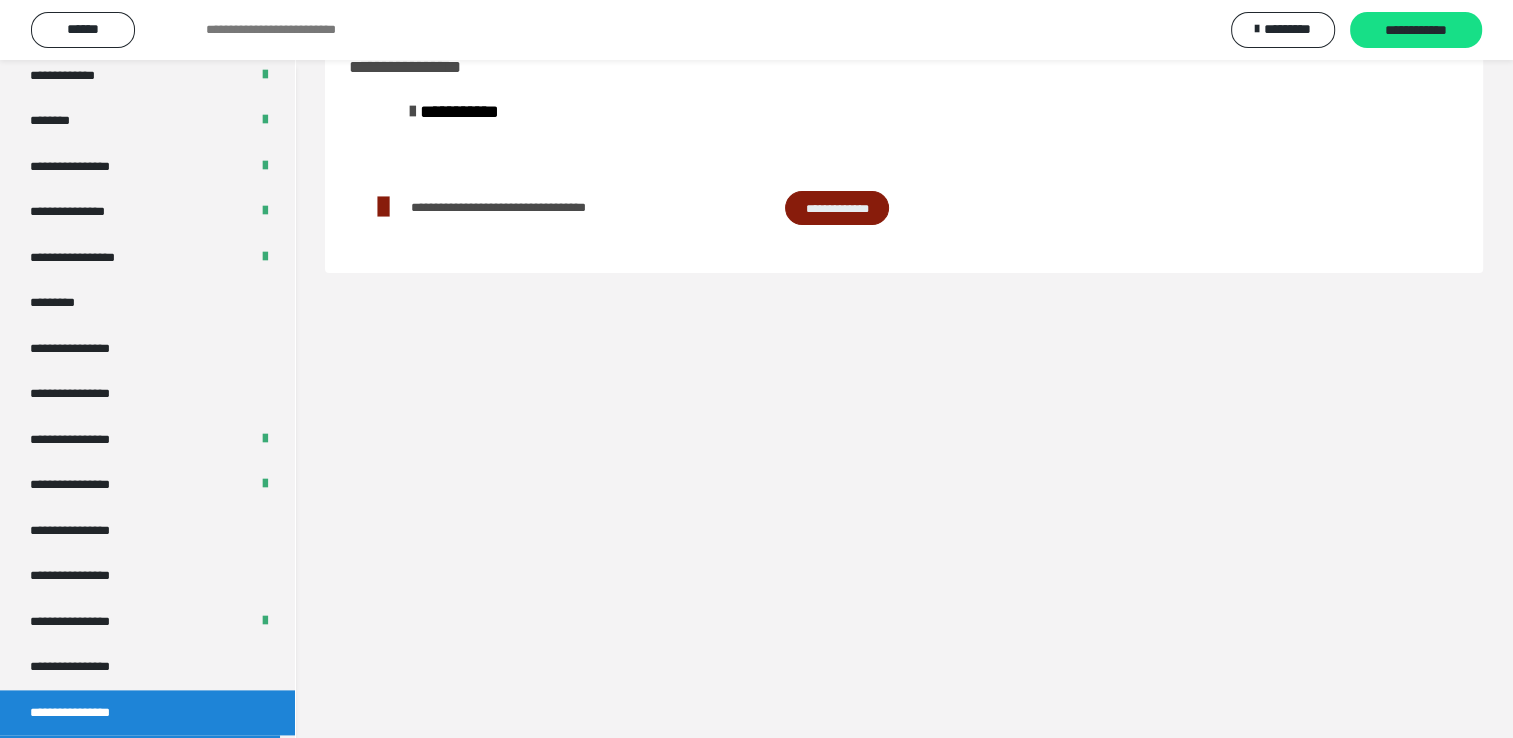 click on "**********" at bounding box center [87, 713] 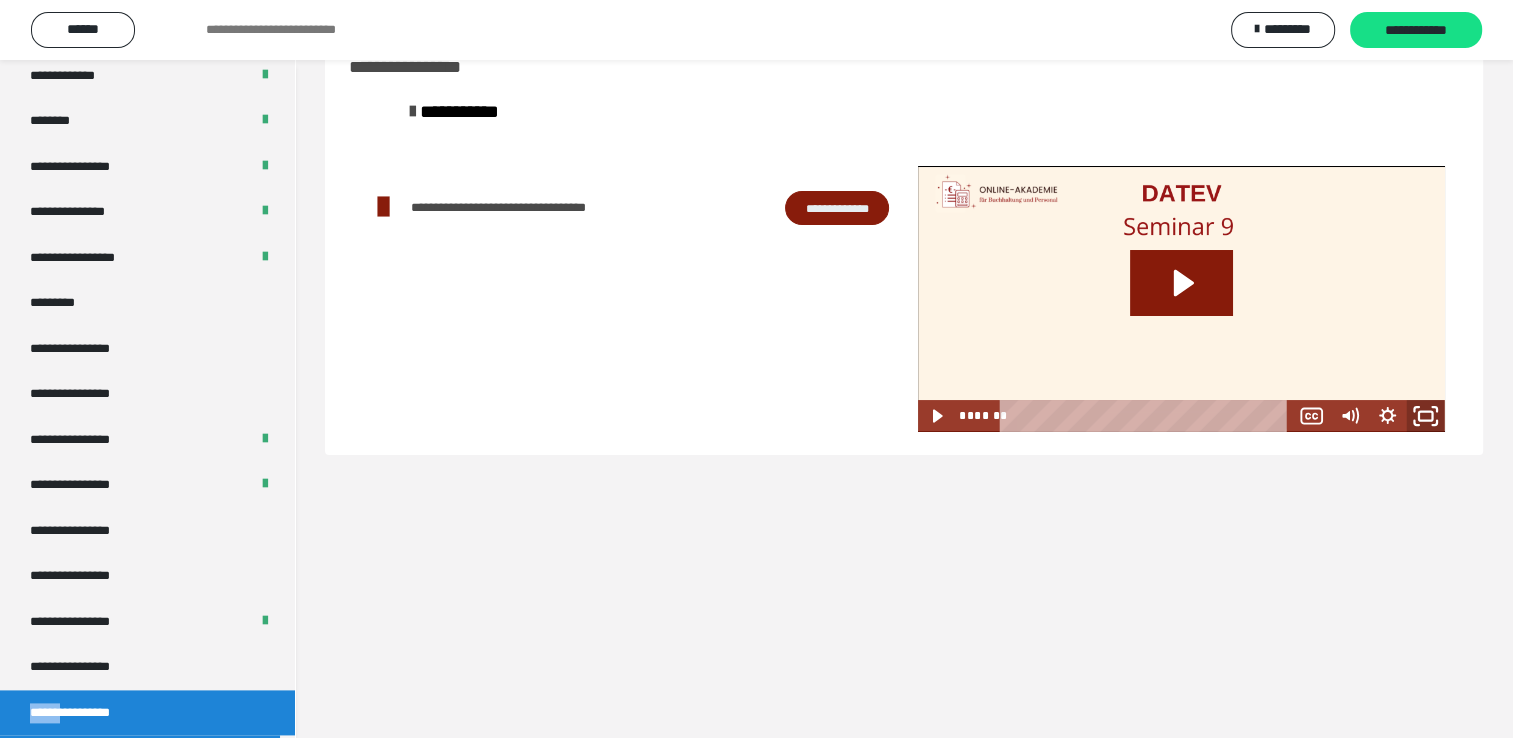 click 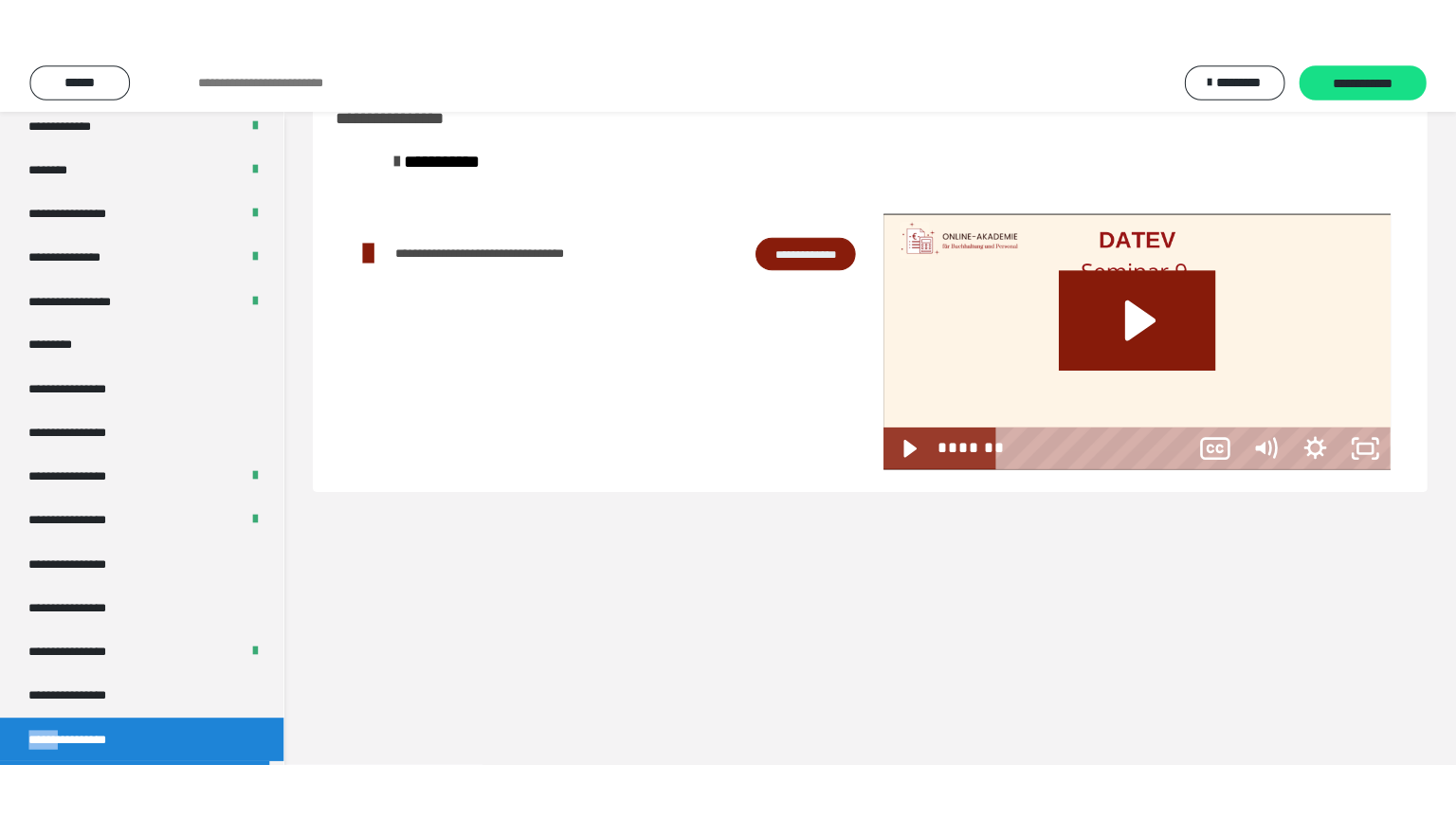 scroll, scrollTop: 2246, scrollLeft: 0, axis: vertical 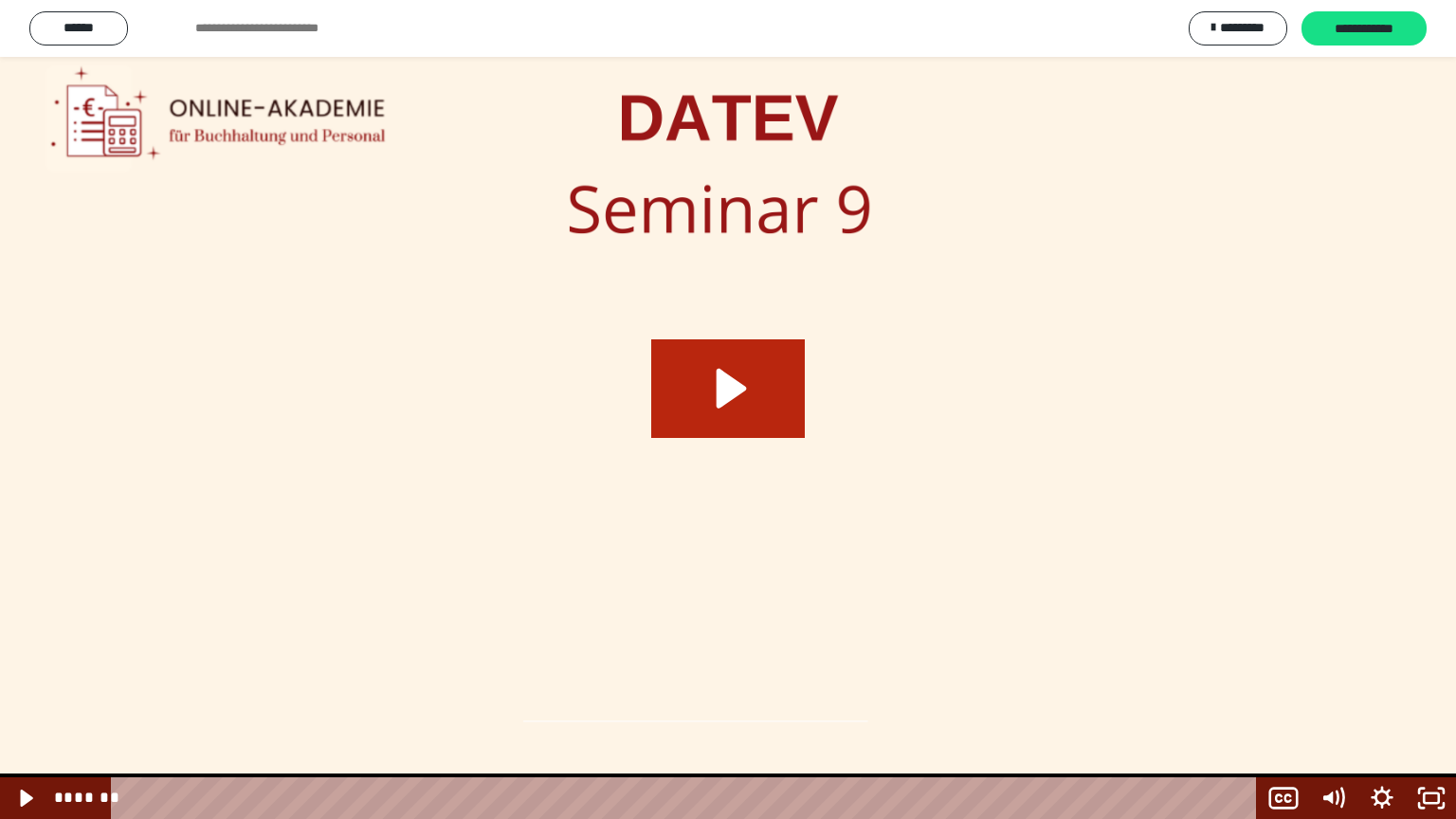 click 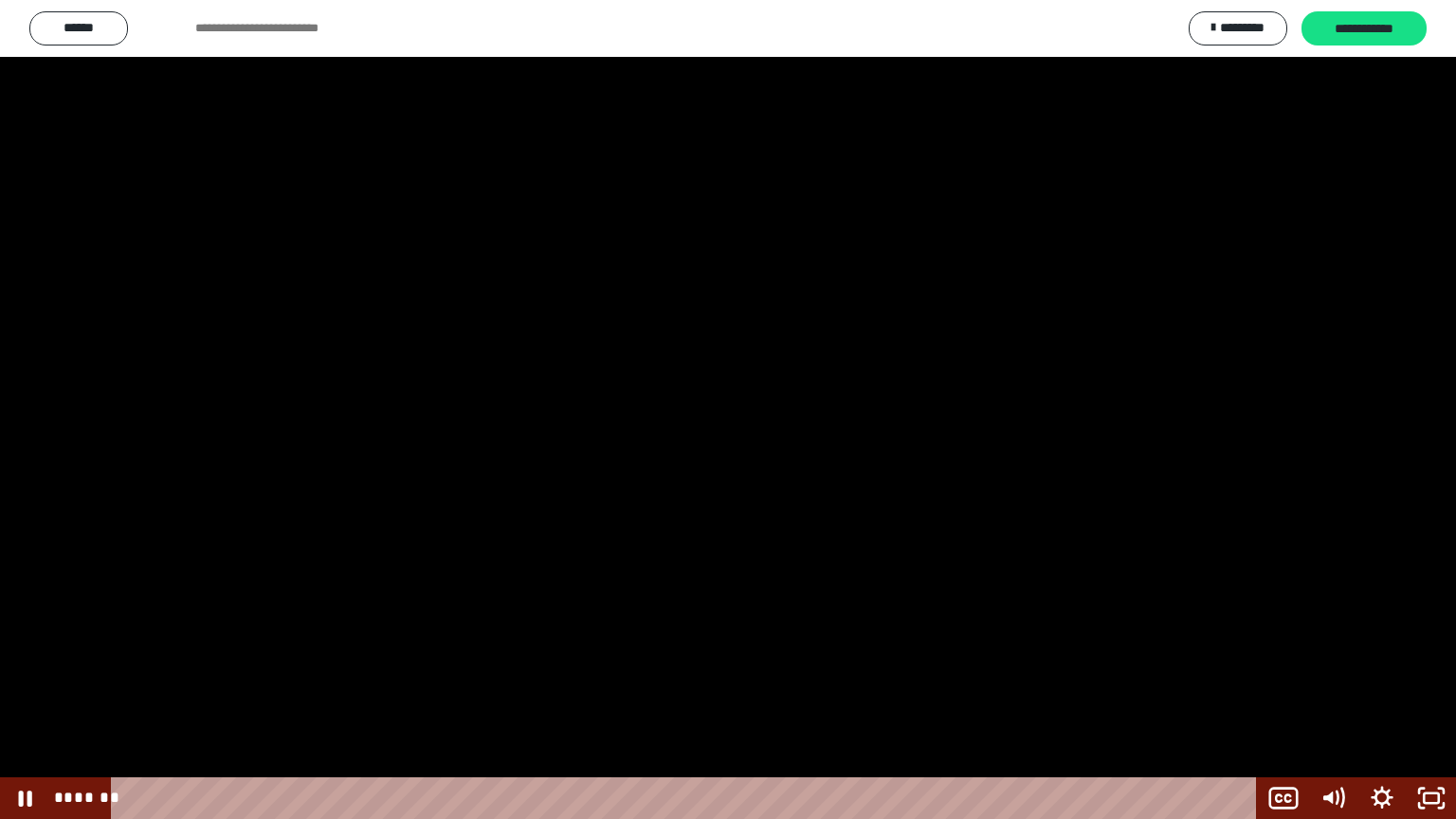 click at bounding box center (687, 798) 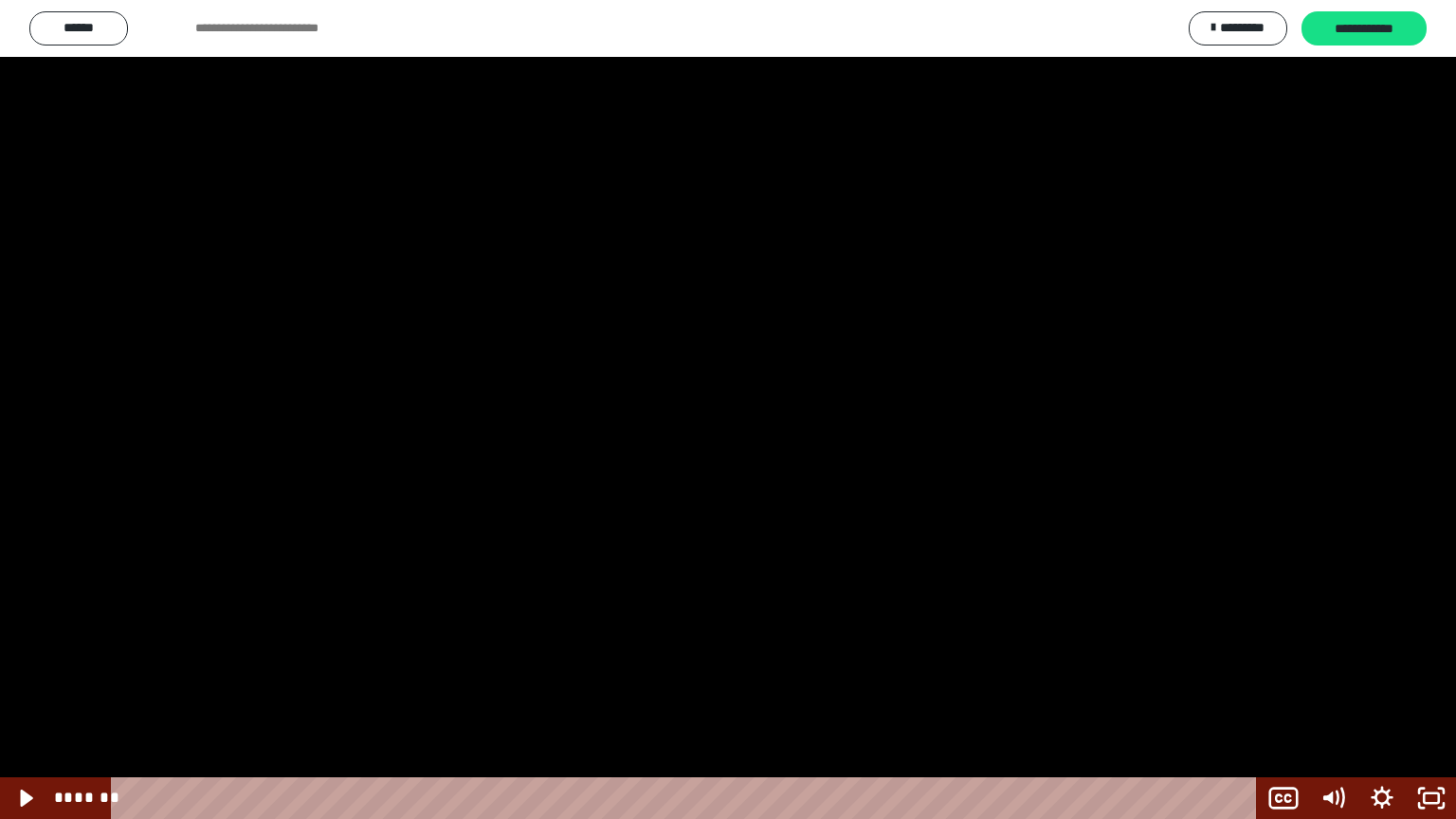 type 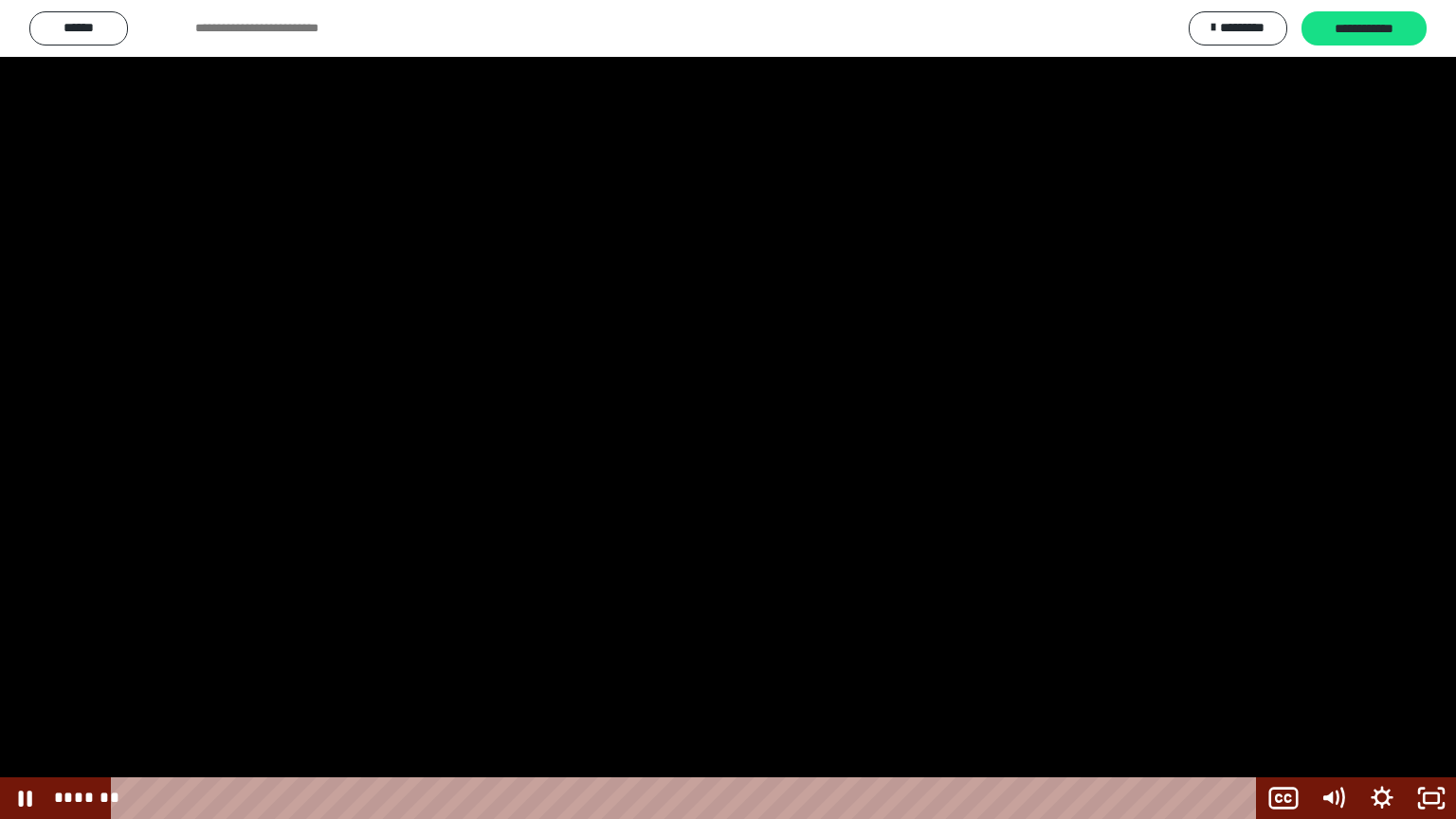 click at bounding box center (728, 410) 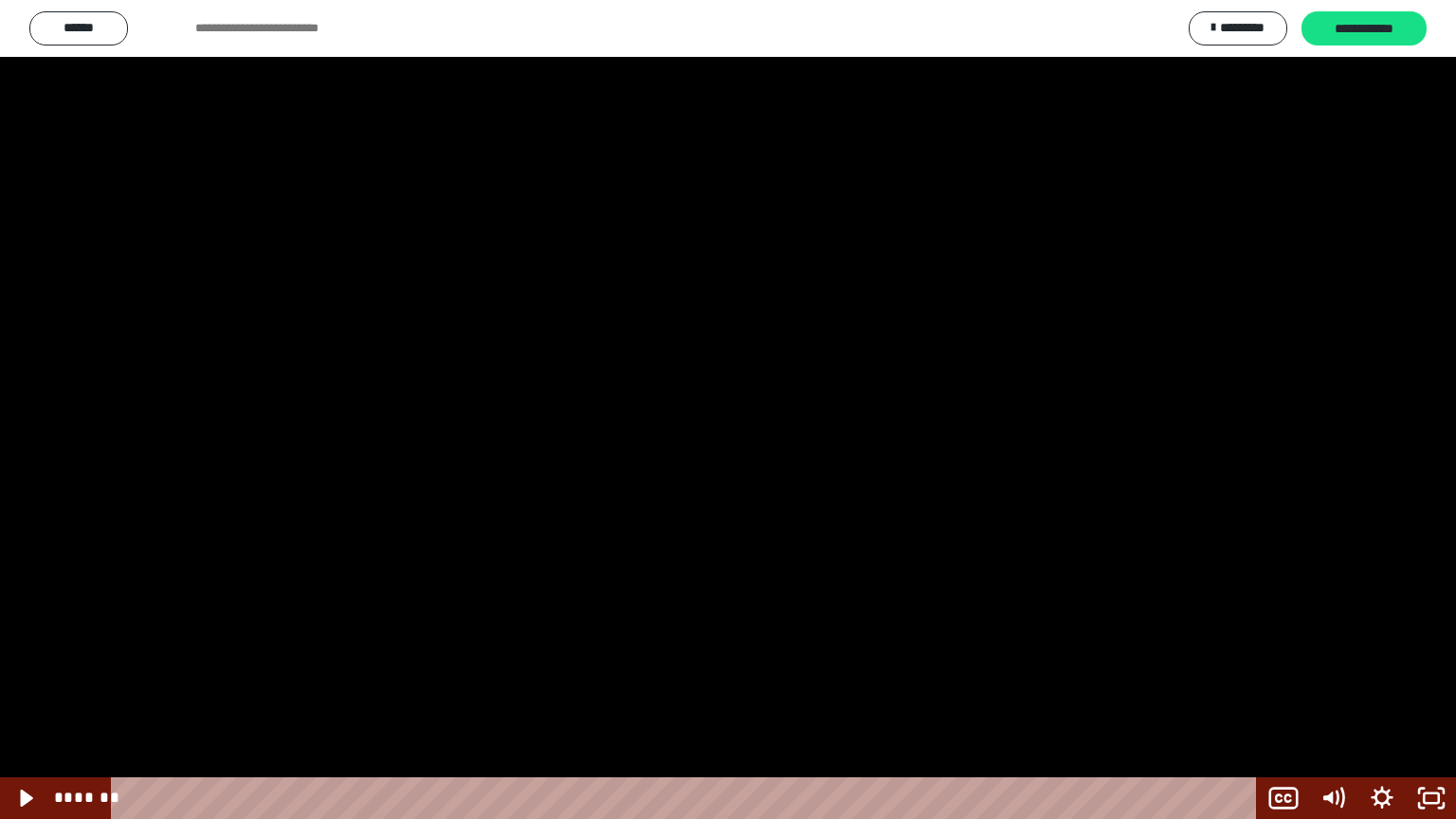 click at bounding box center [0, 0] 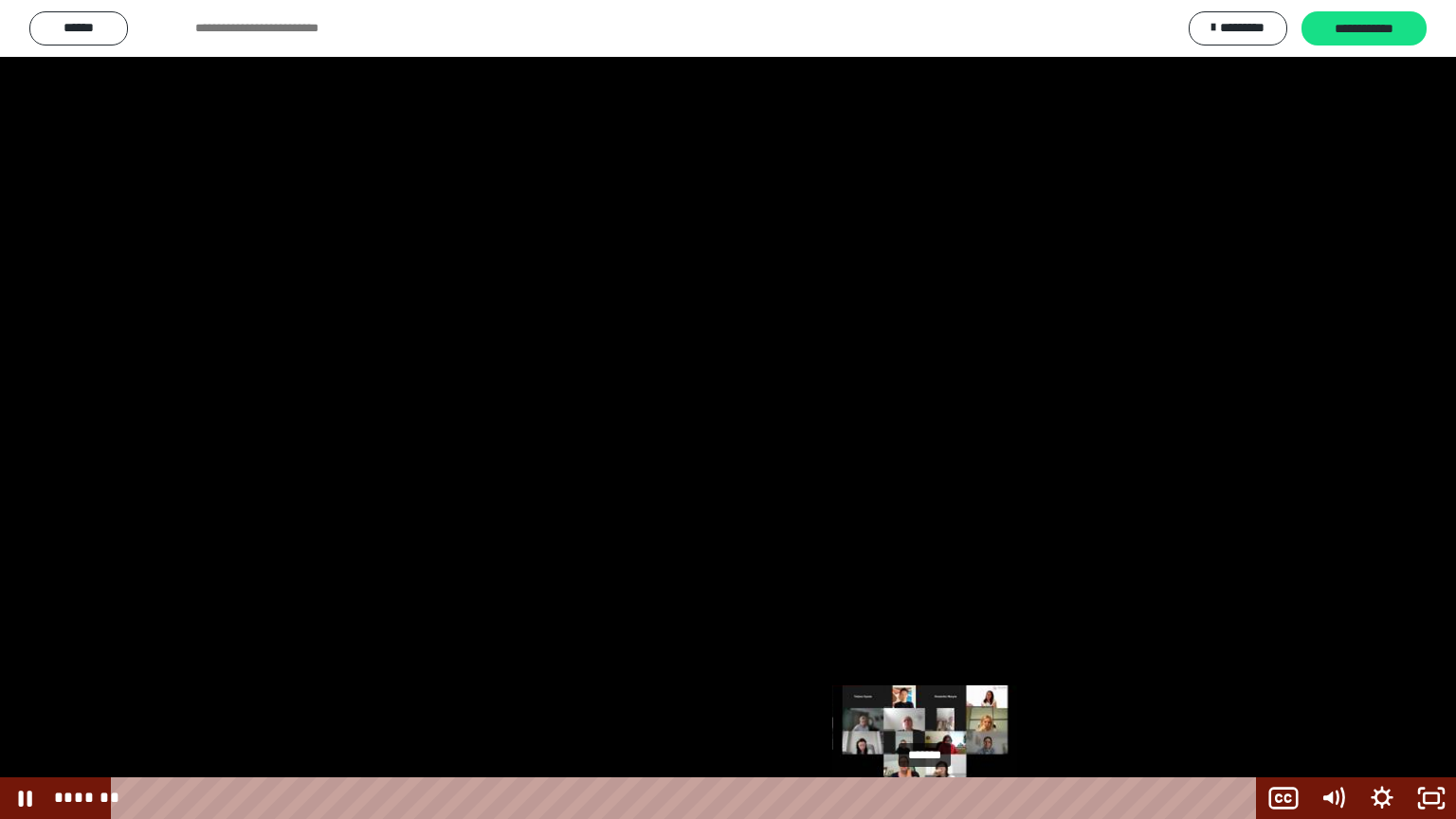 click on "*******" at bounding box center (687, 798) 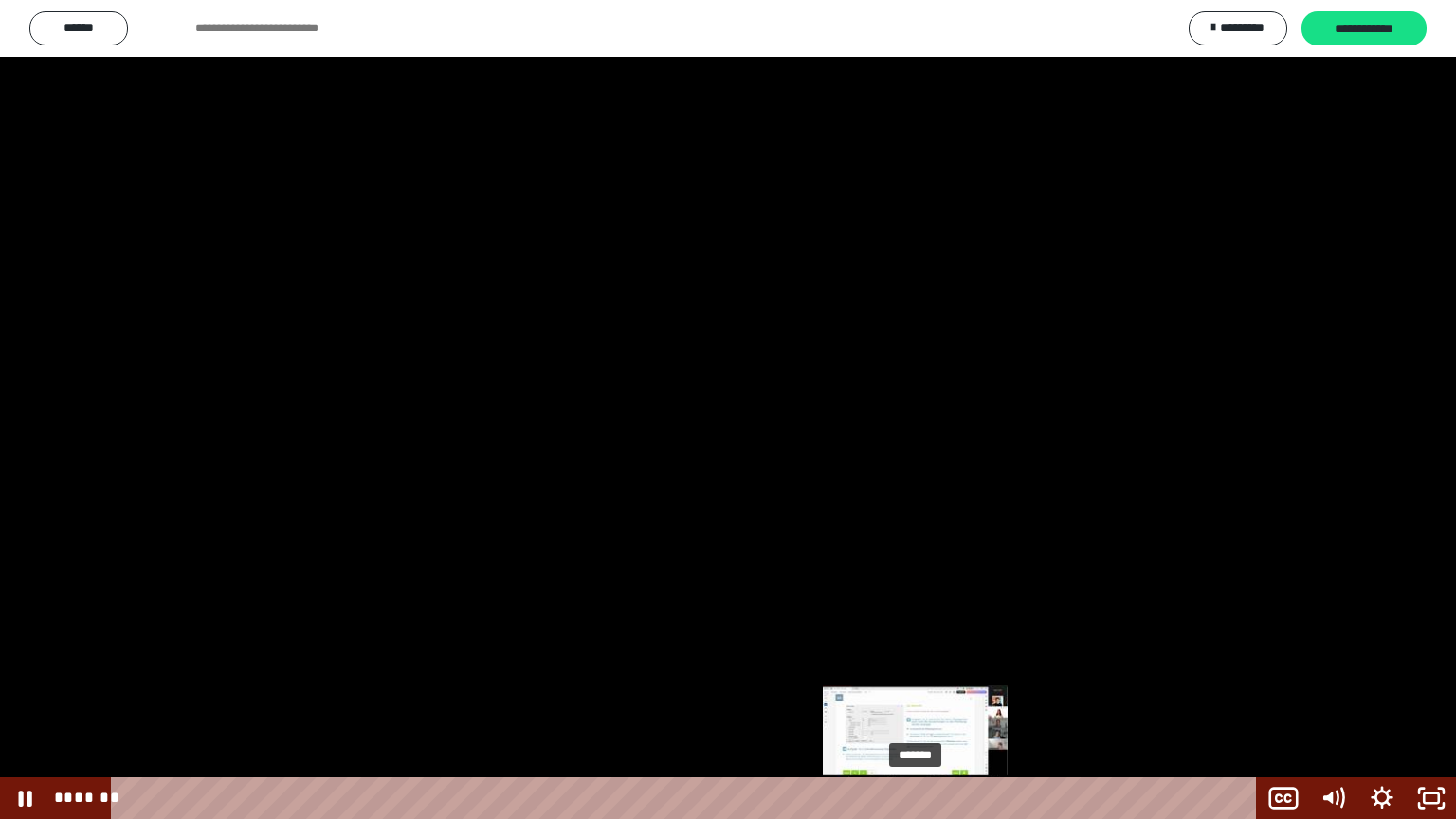 click at bounding box center [915, 798] 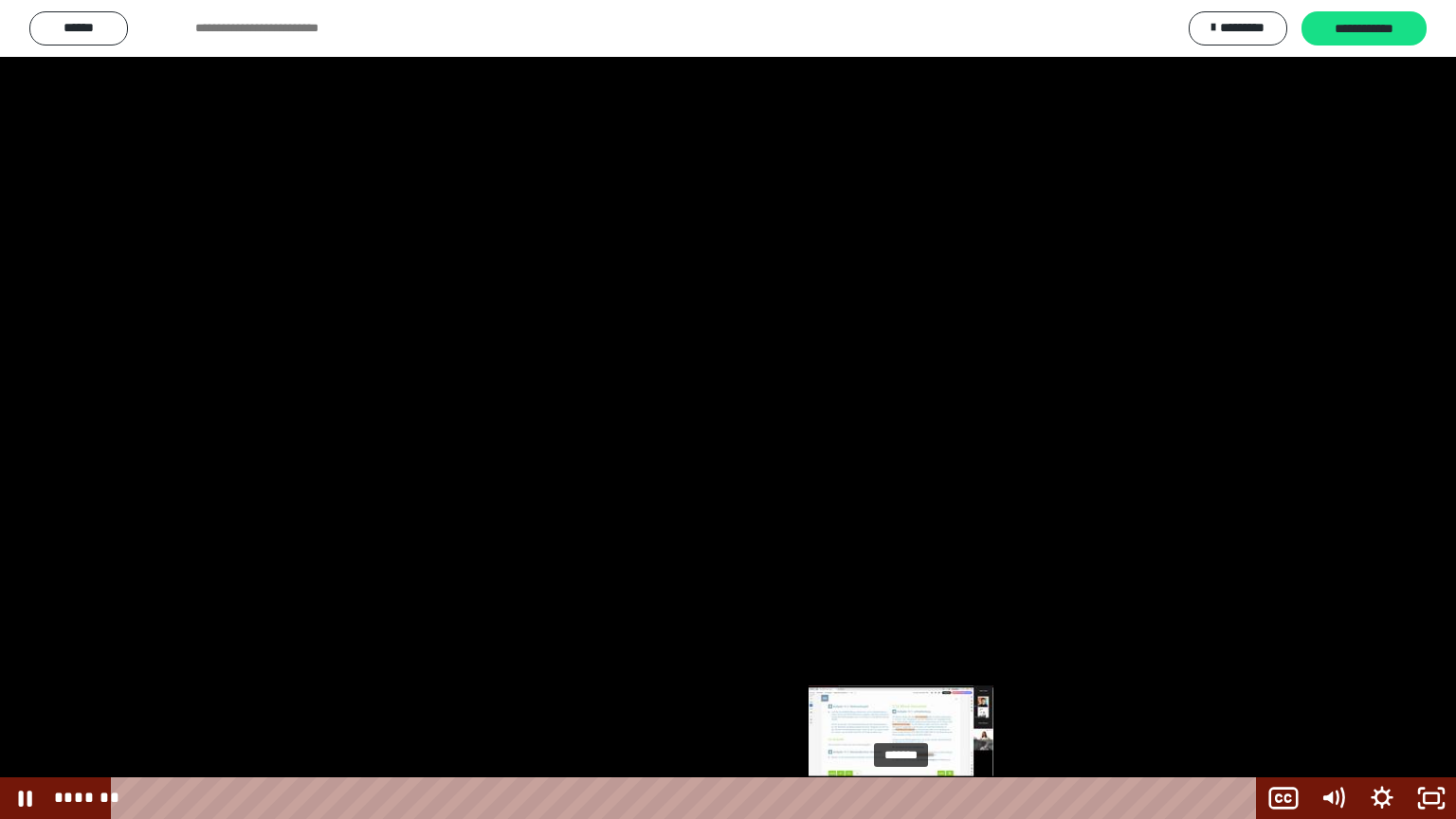 click on "*******" at bounding box center (687, 798) 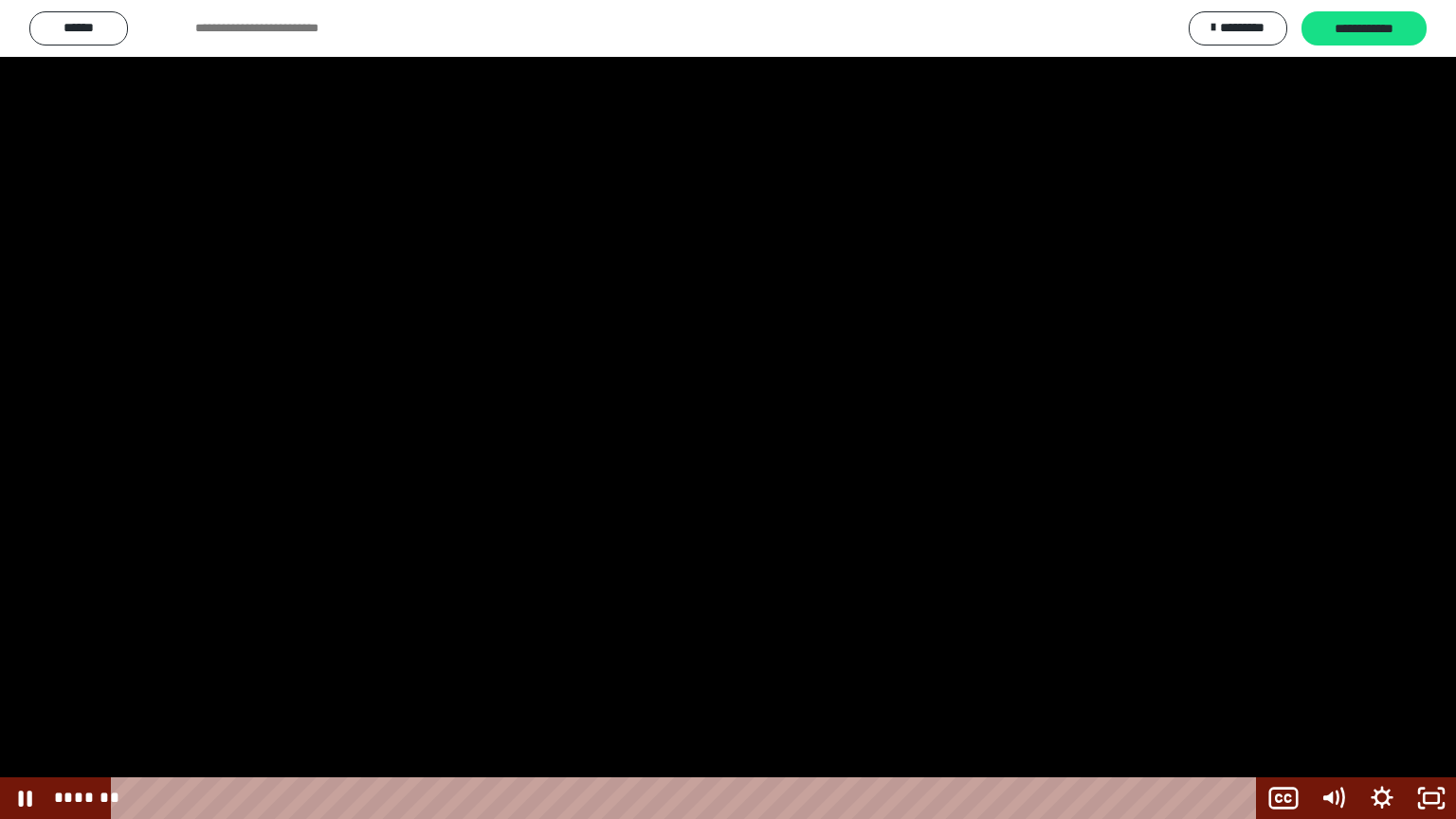 click at bounding box center [728, 410] 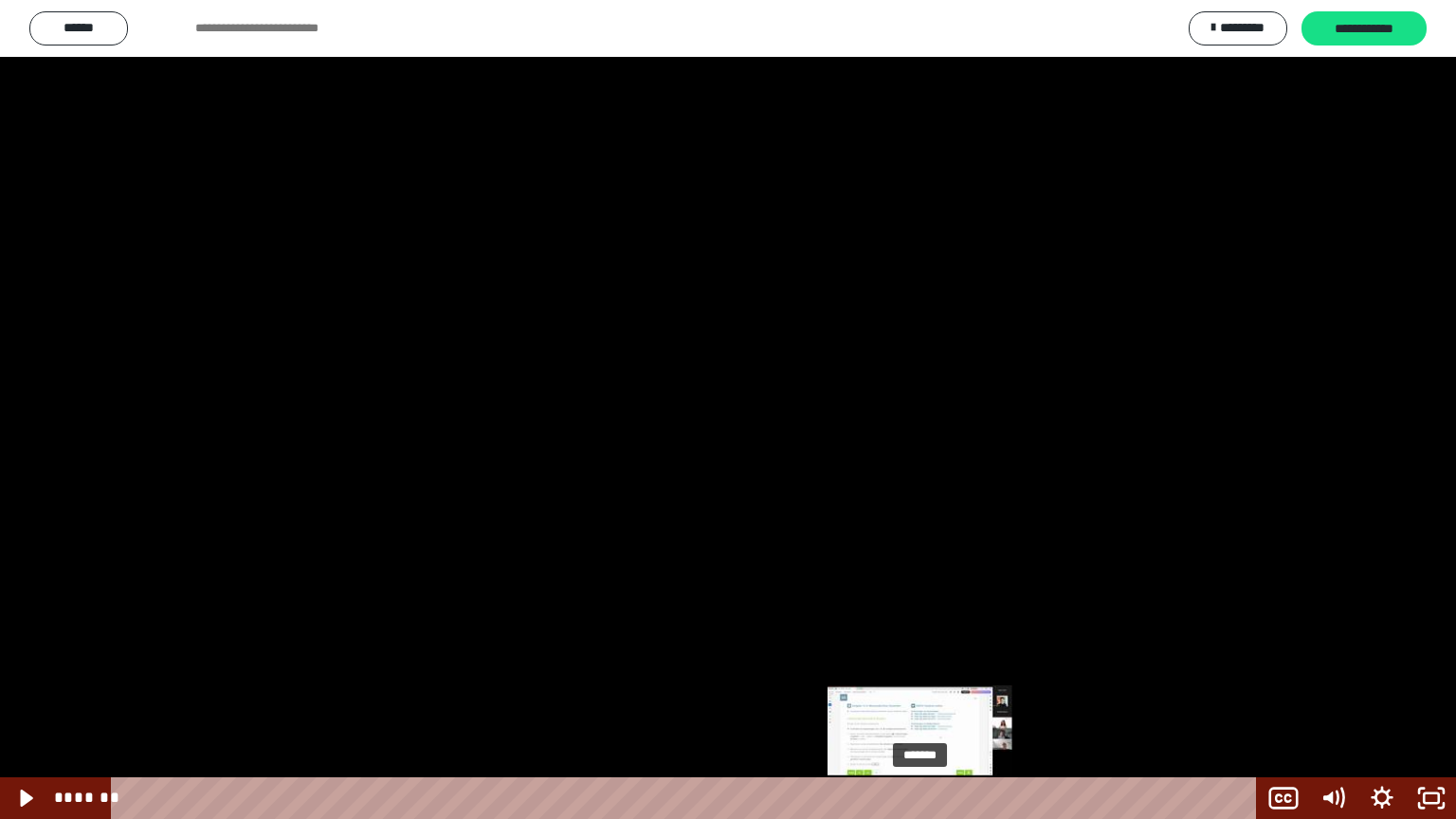 click on "*******" at bounding box center [687, 798] 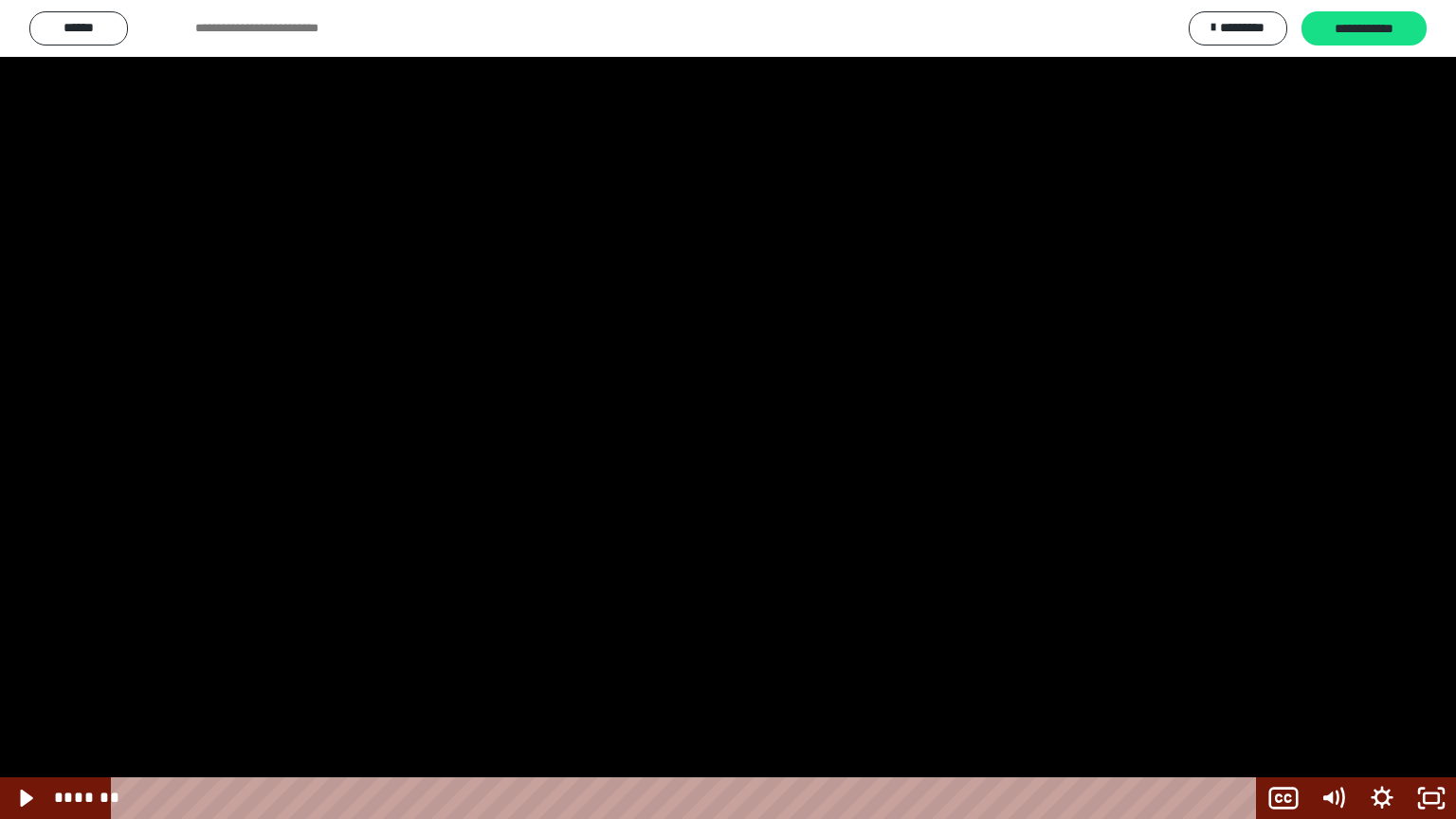 click at bounding box center [728, 410] 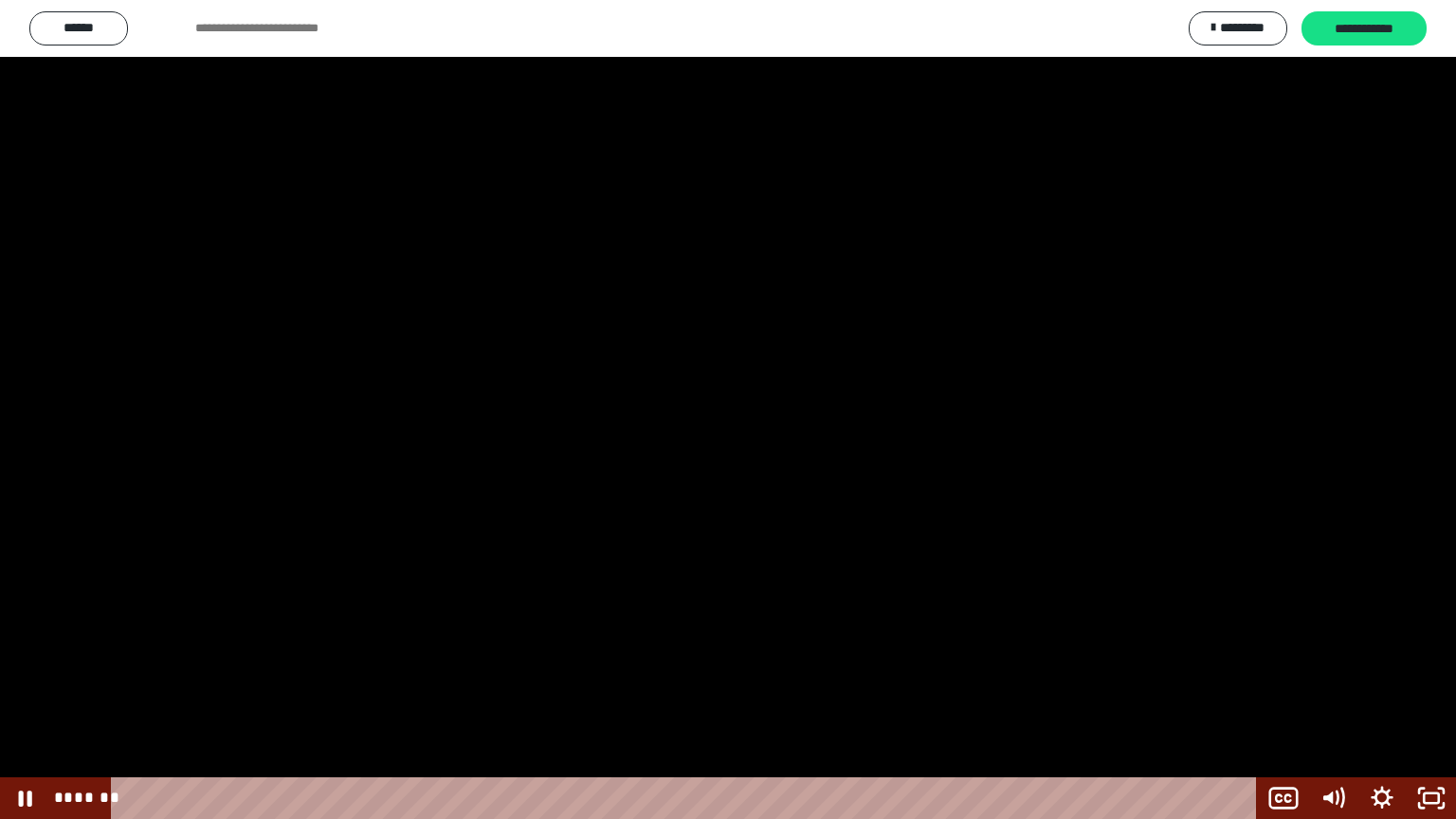 click at bounding box center (728, 410) 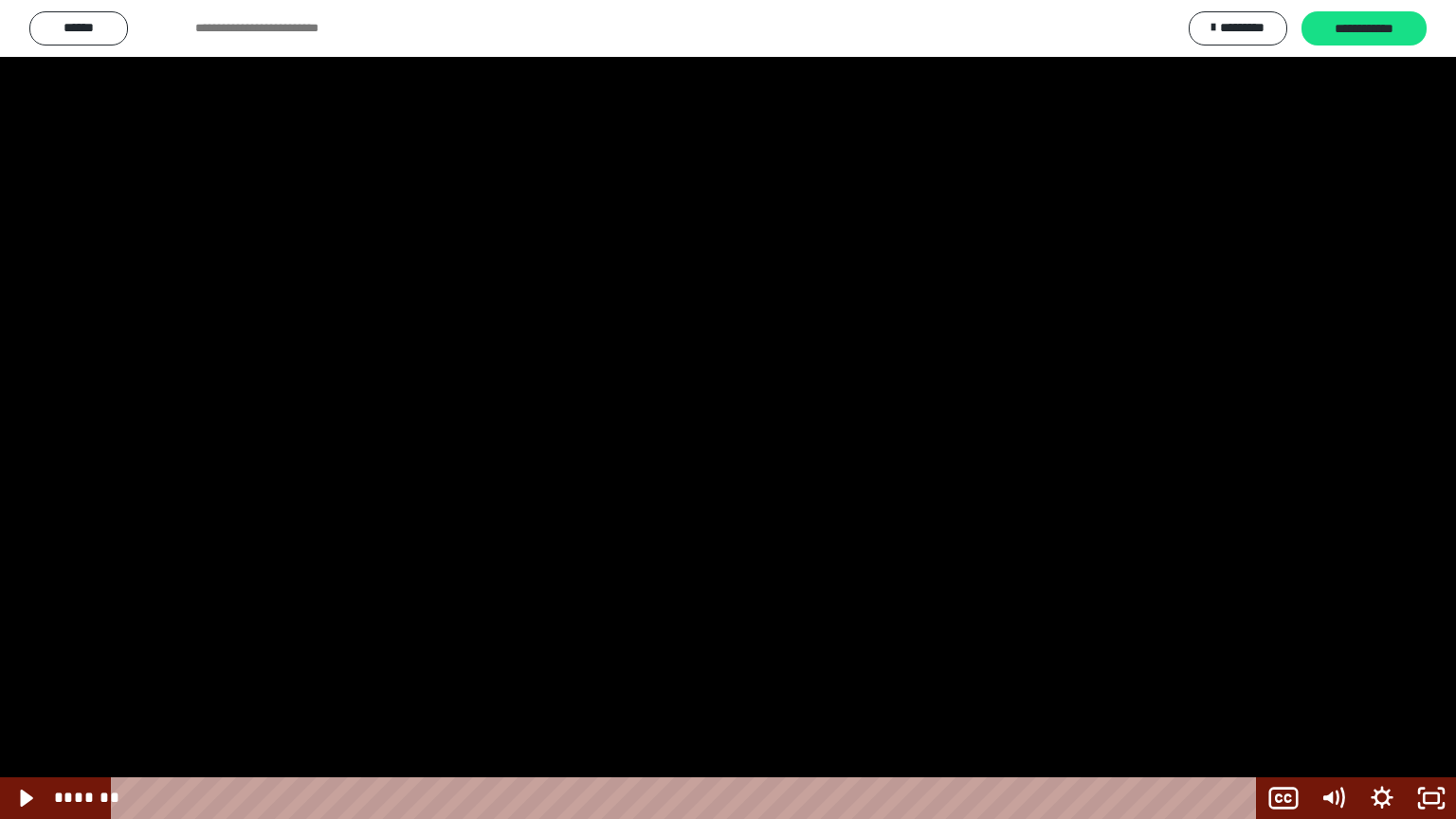 click at bounding box center [0, 0] 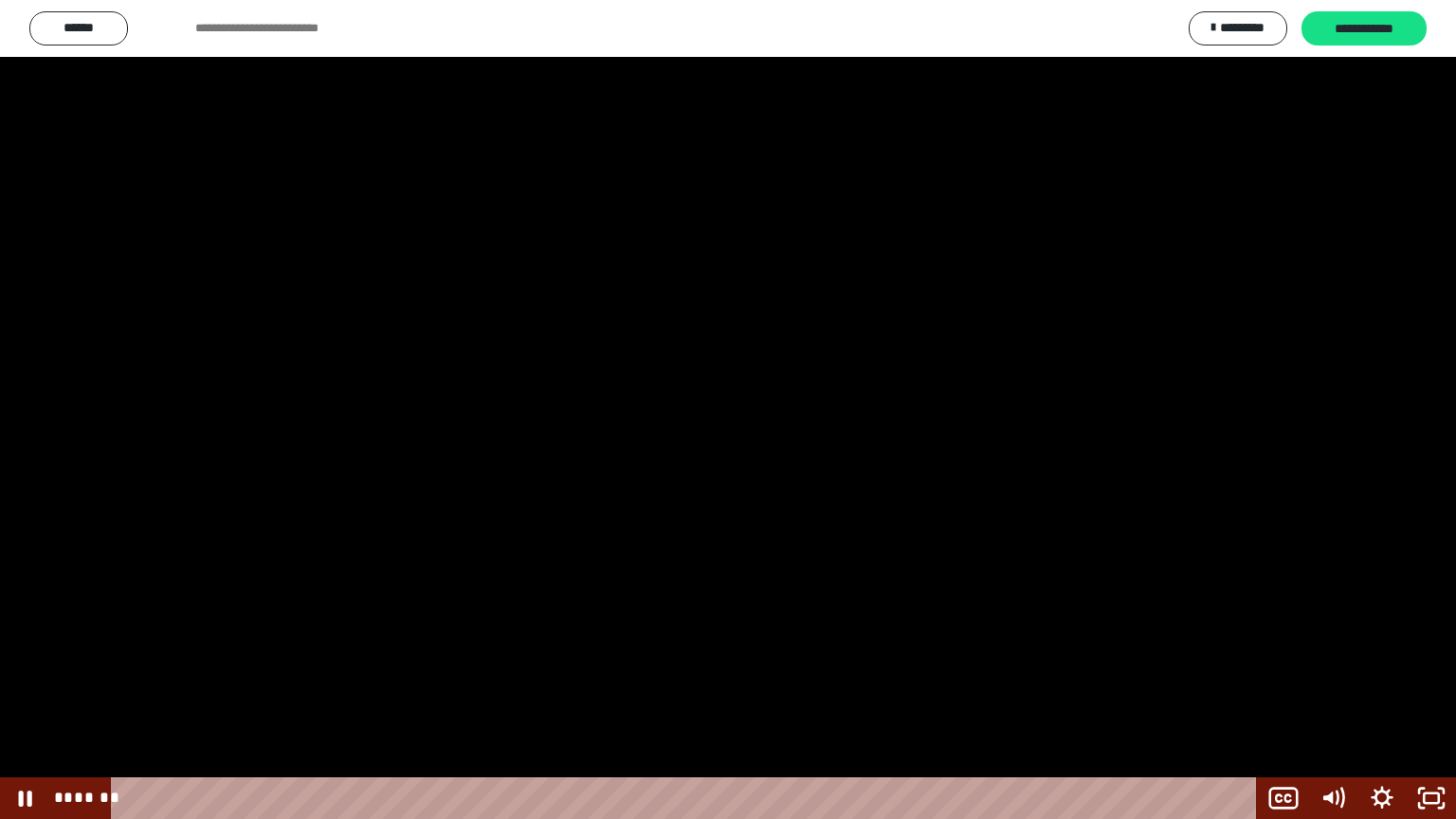 click at bounding box center (728, 410) 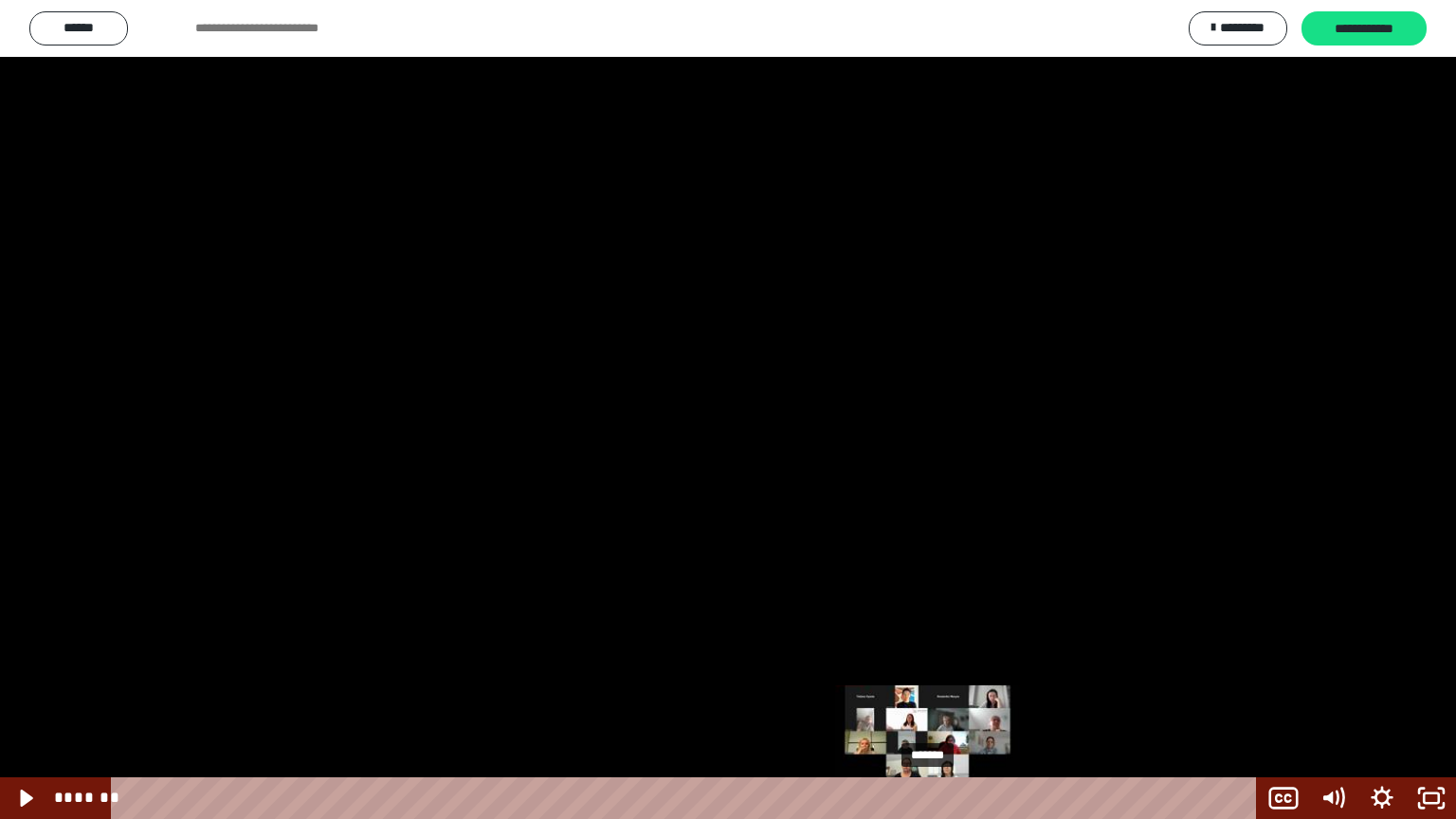 click on "*******" at bounding box center [687, 798] 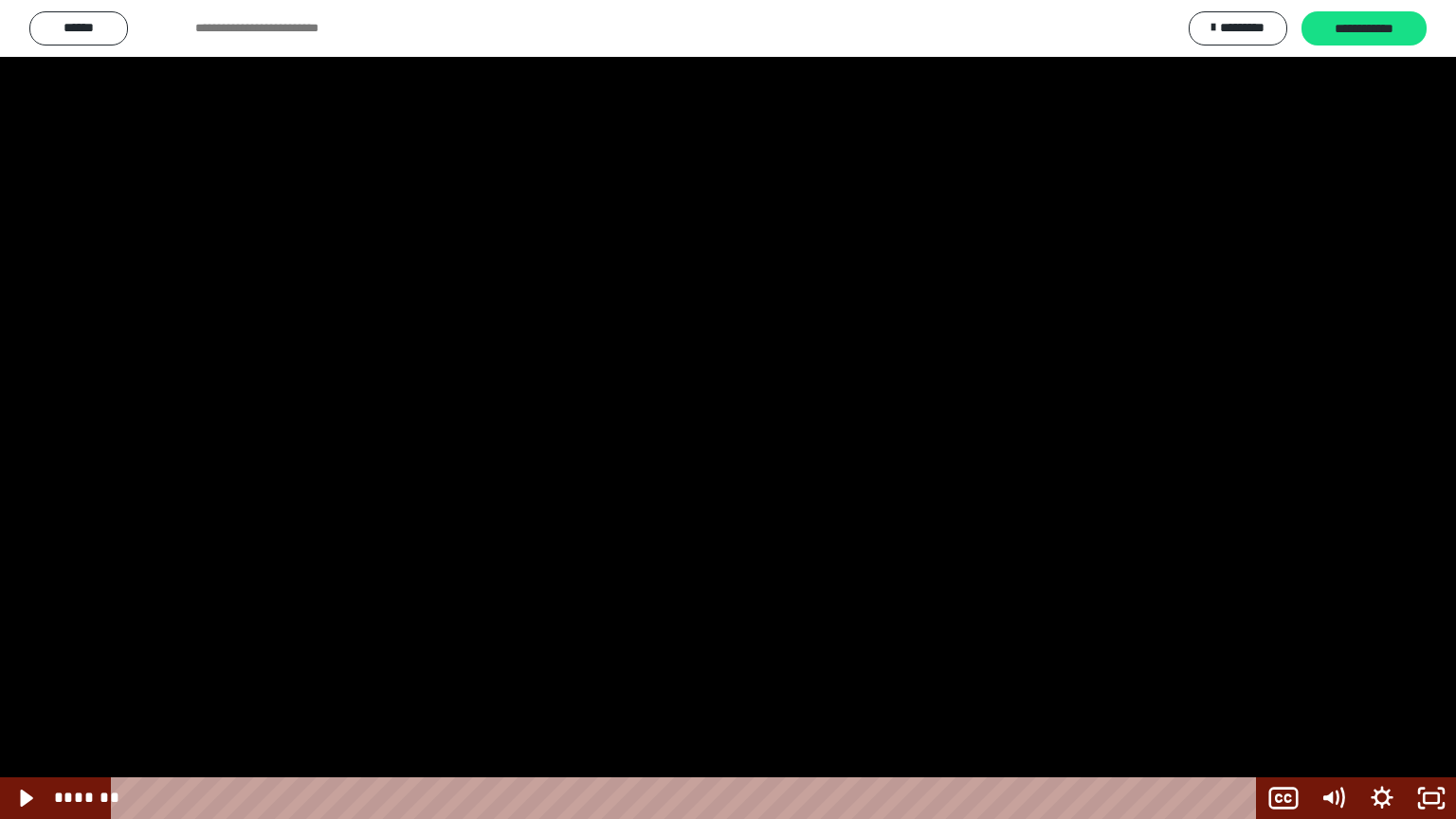 click at bounding box center [728, 410] 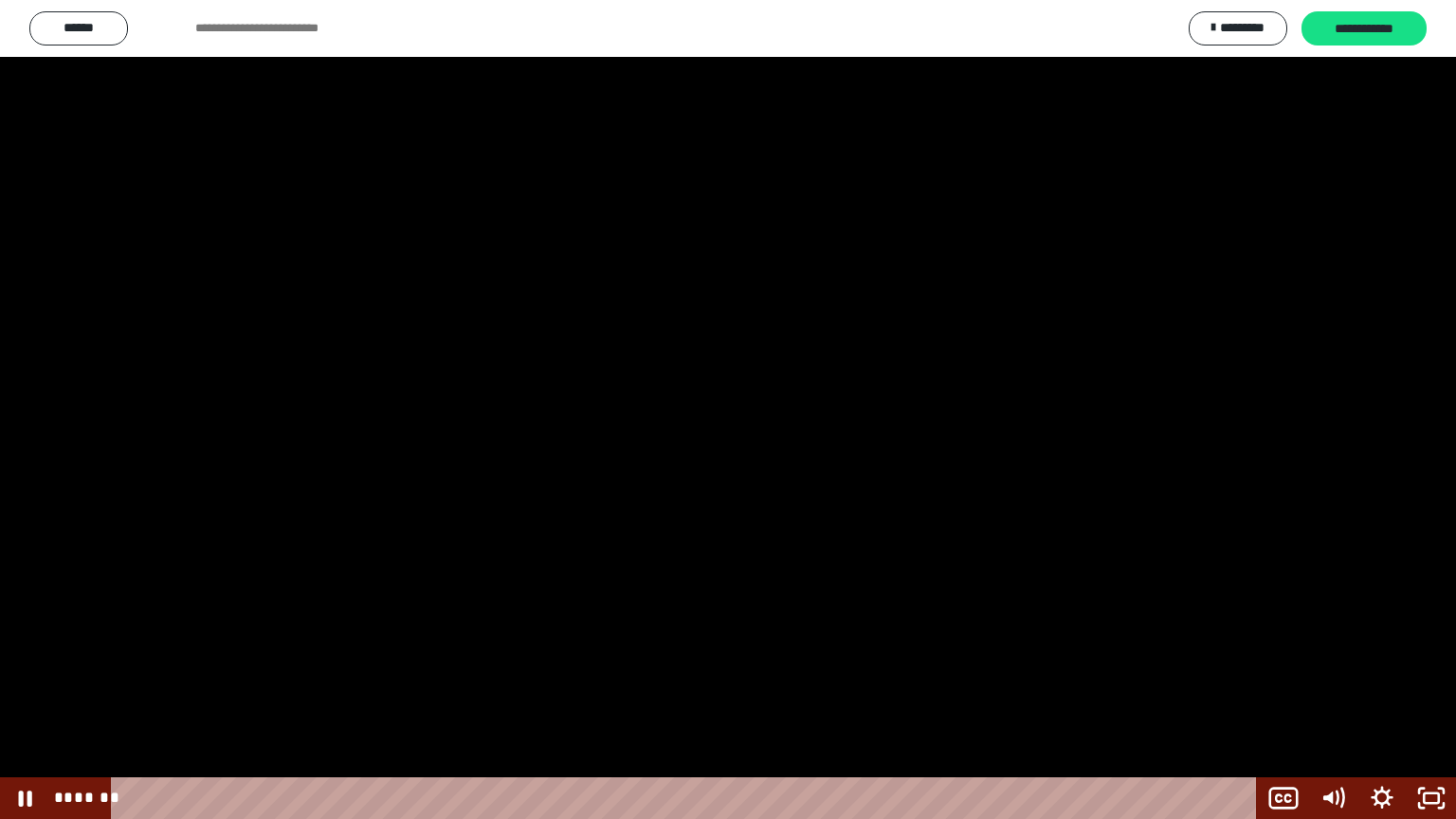 click at bounding box center [728, 410] 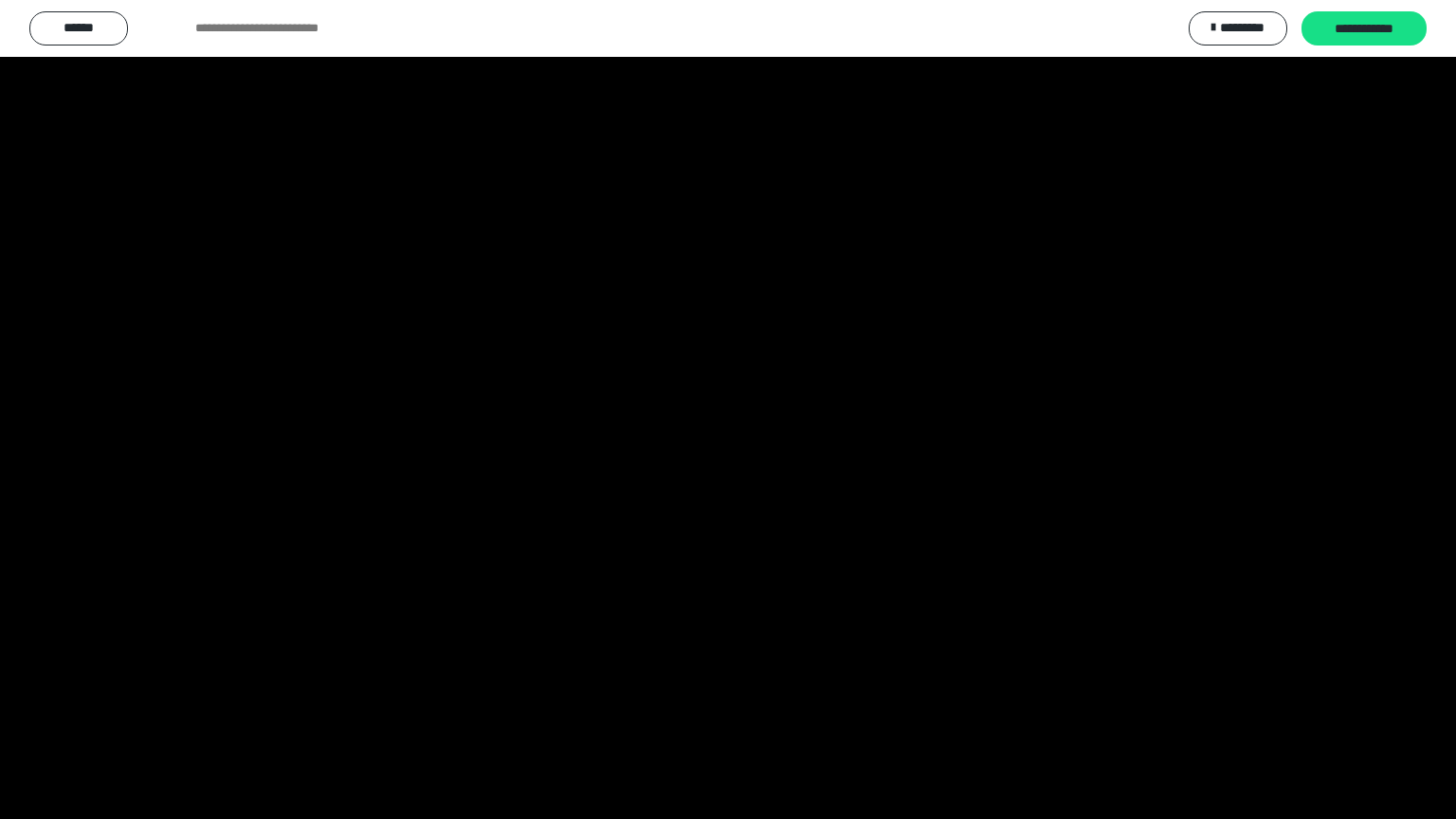 click at bounding box center (728, 410) 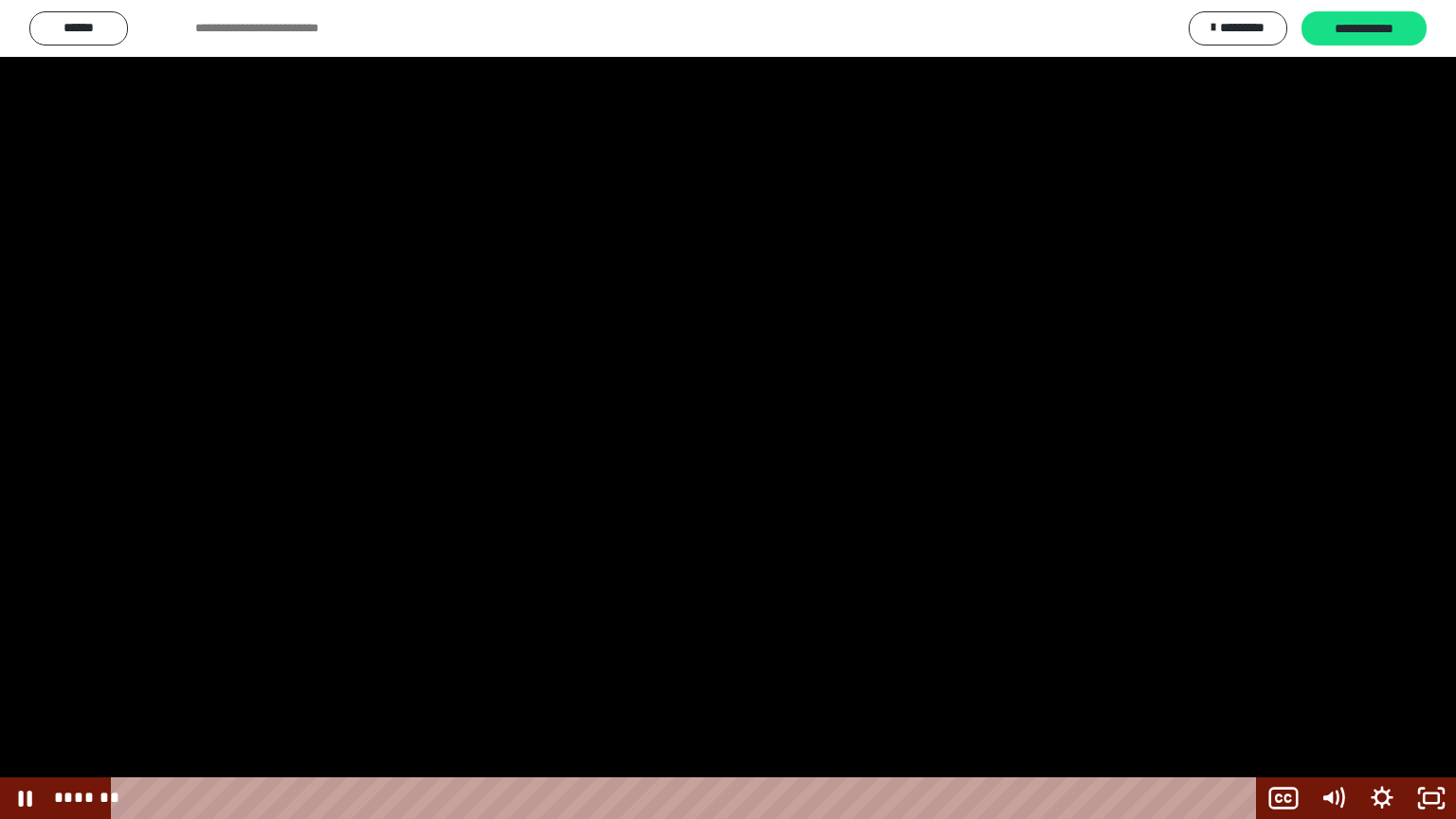 drag, startPoint x: 826, startPoint y: 435, endPoint x: 744, endPoint y: 527, distance: 123.2396 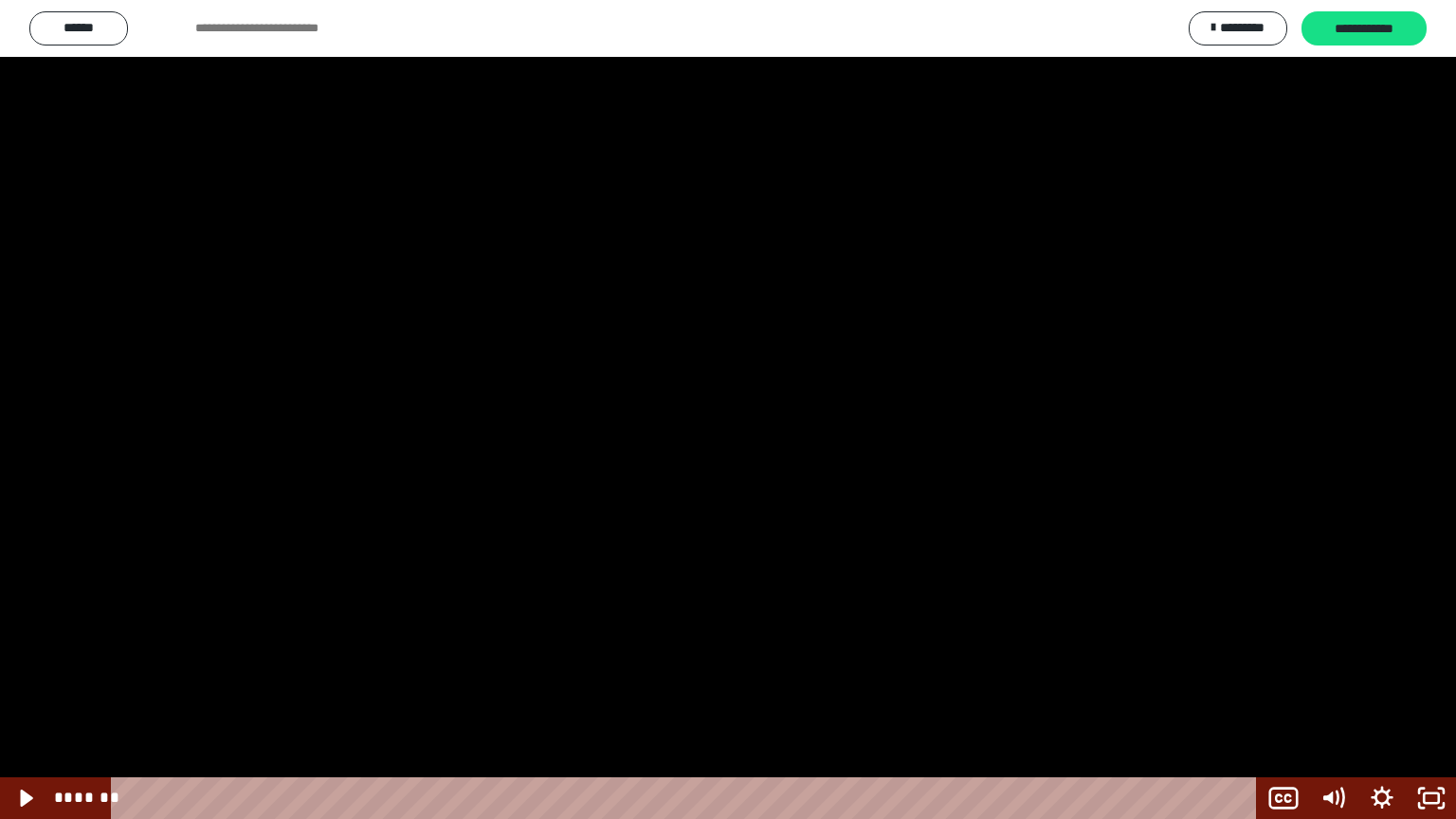 click at bounding box center (728, 410) 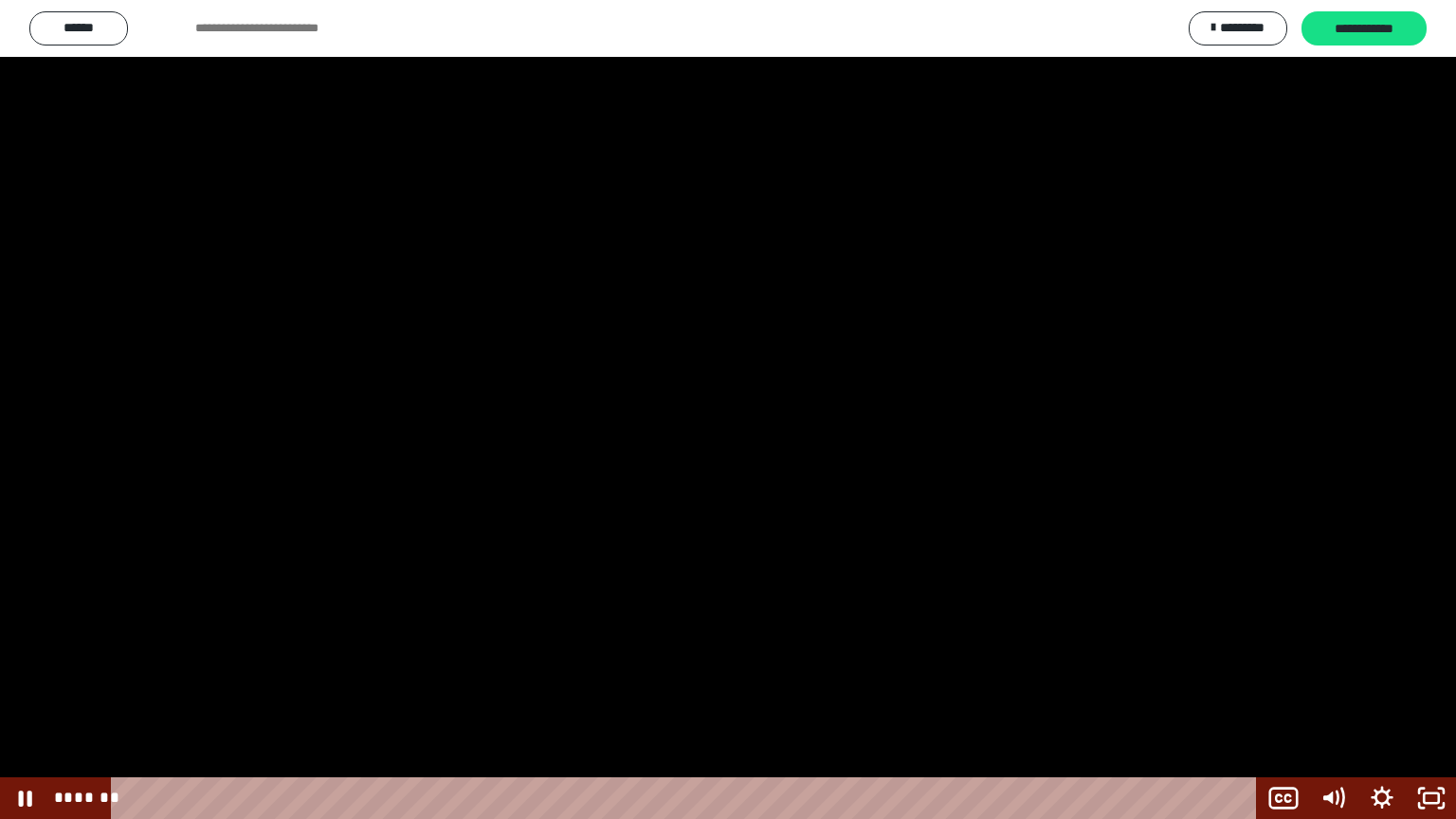 click at bounding box center (728, 410) 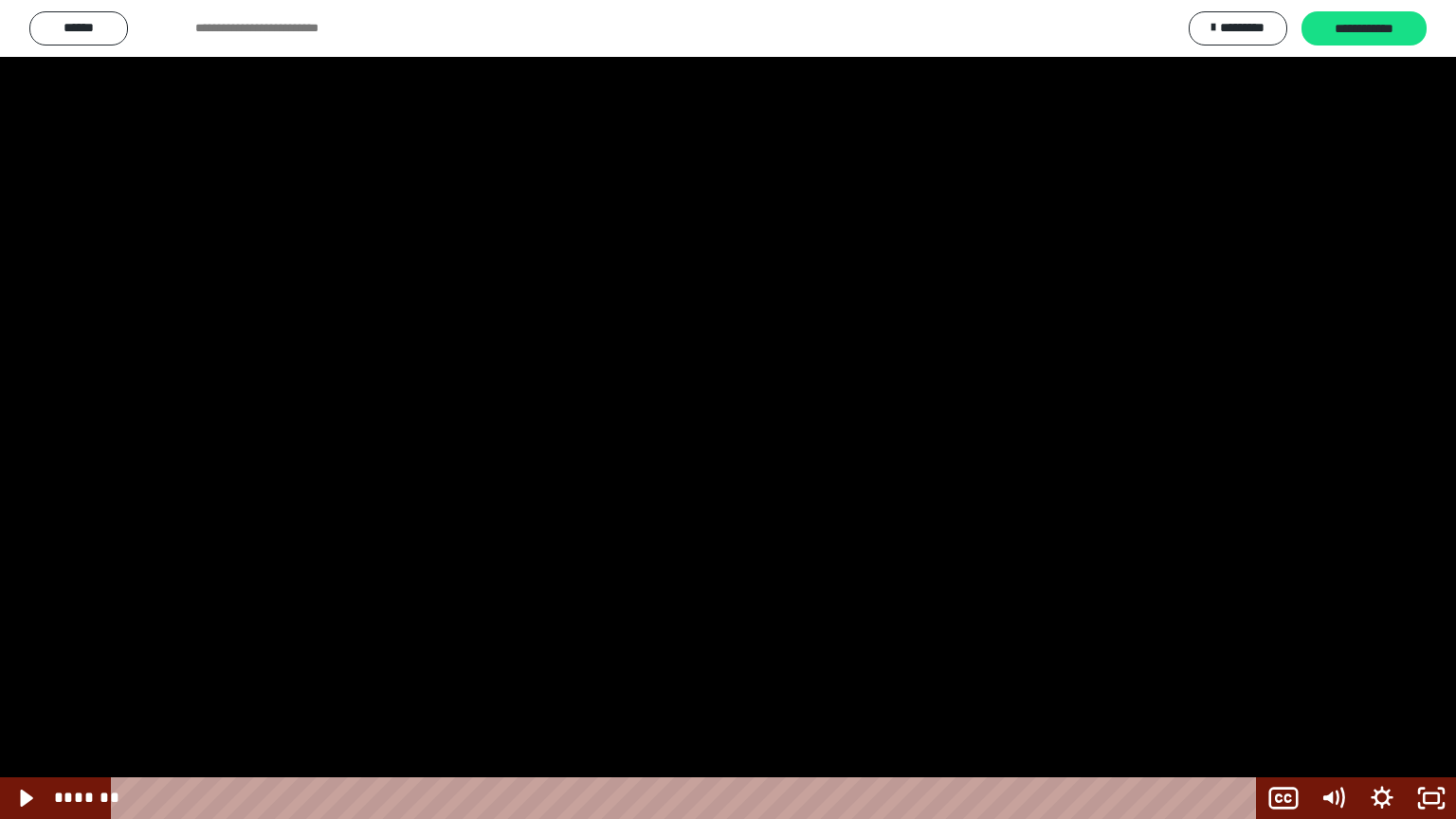 click at bounding box center (728, 410) 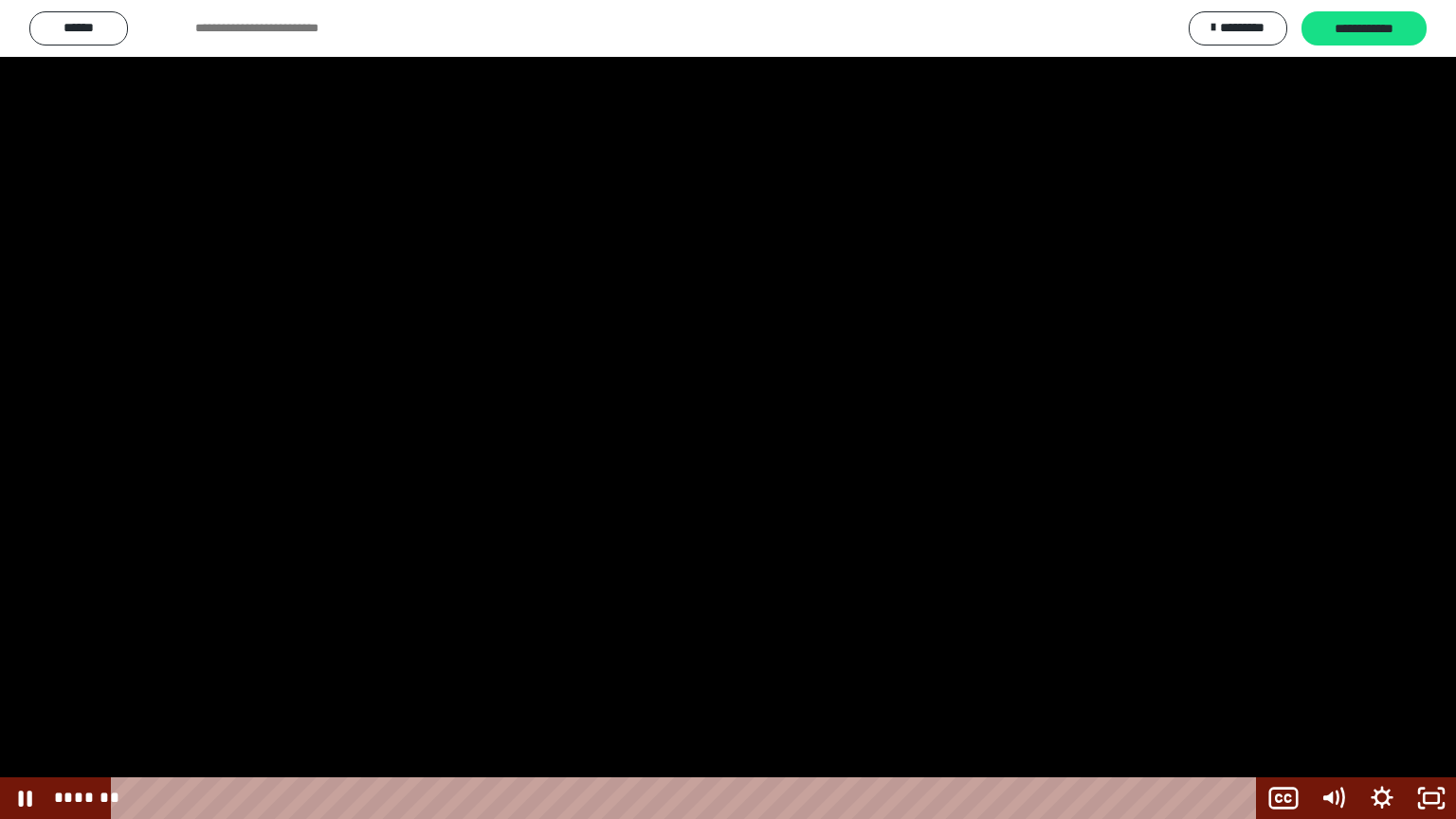 click at bounding box center [728, 410] 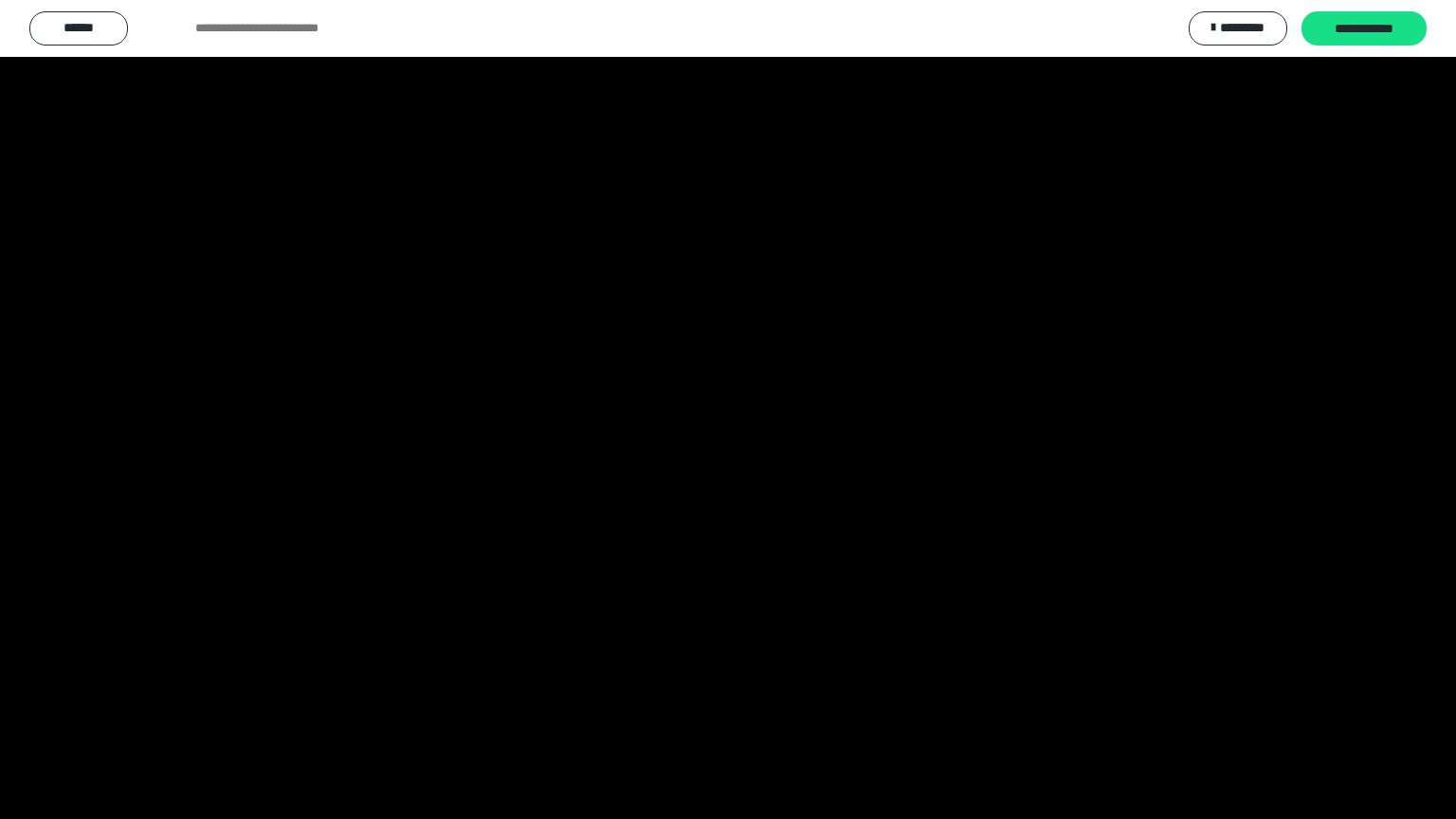 click at bounding box center [728, 410] 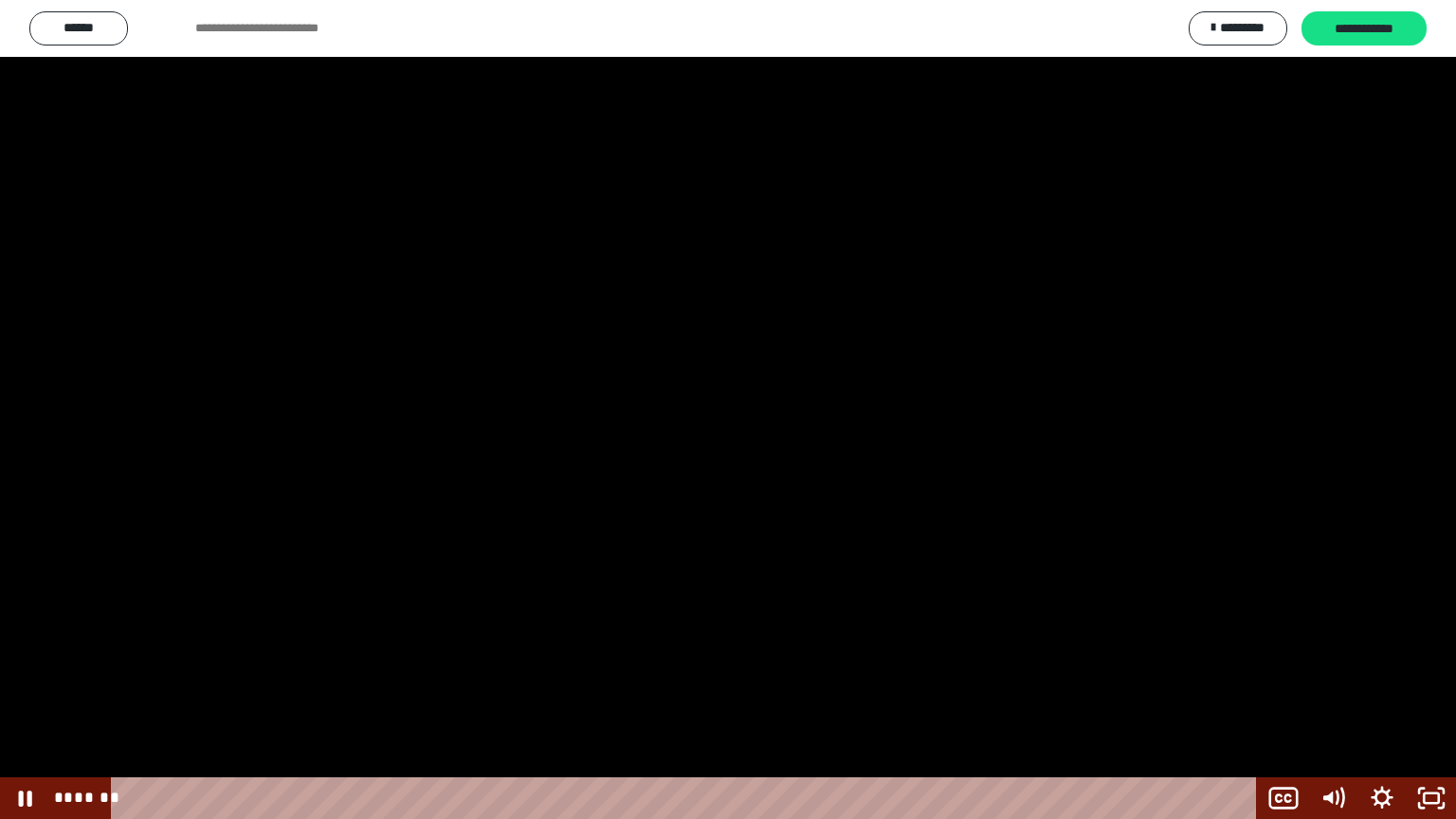 click at bounding box center [728, 410] 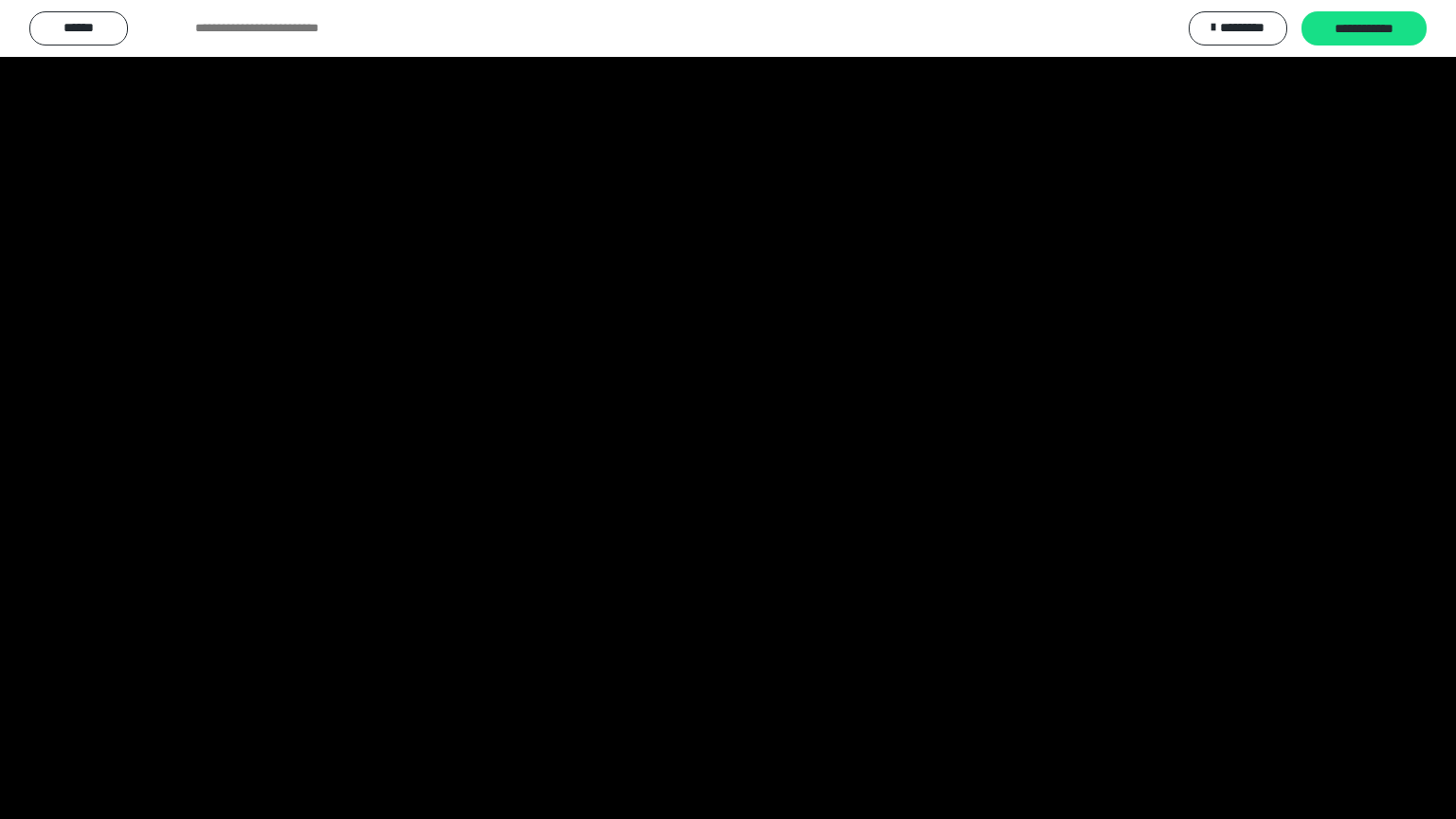 click at bounding box center (728, 410) 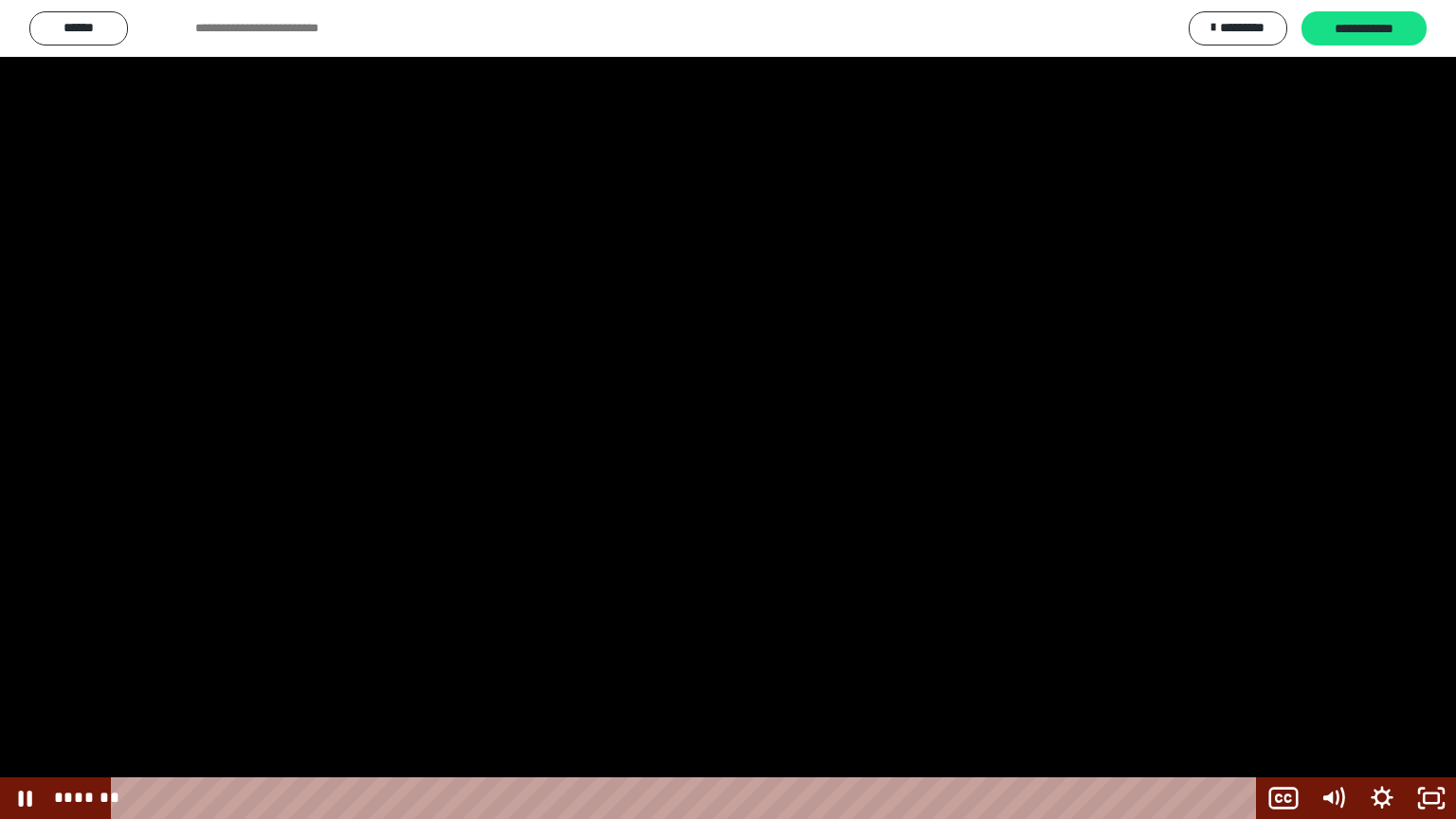 click at bounding box center [728, 410] 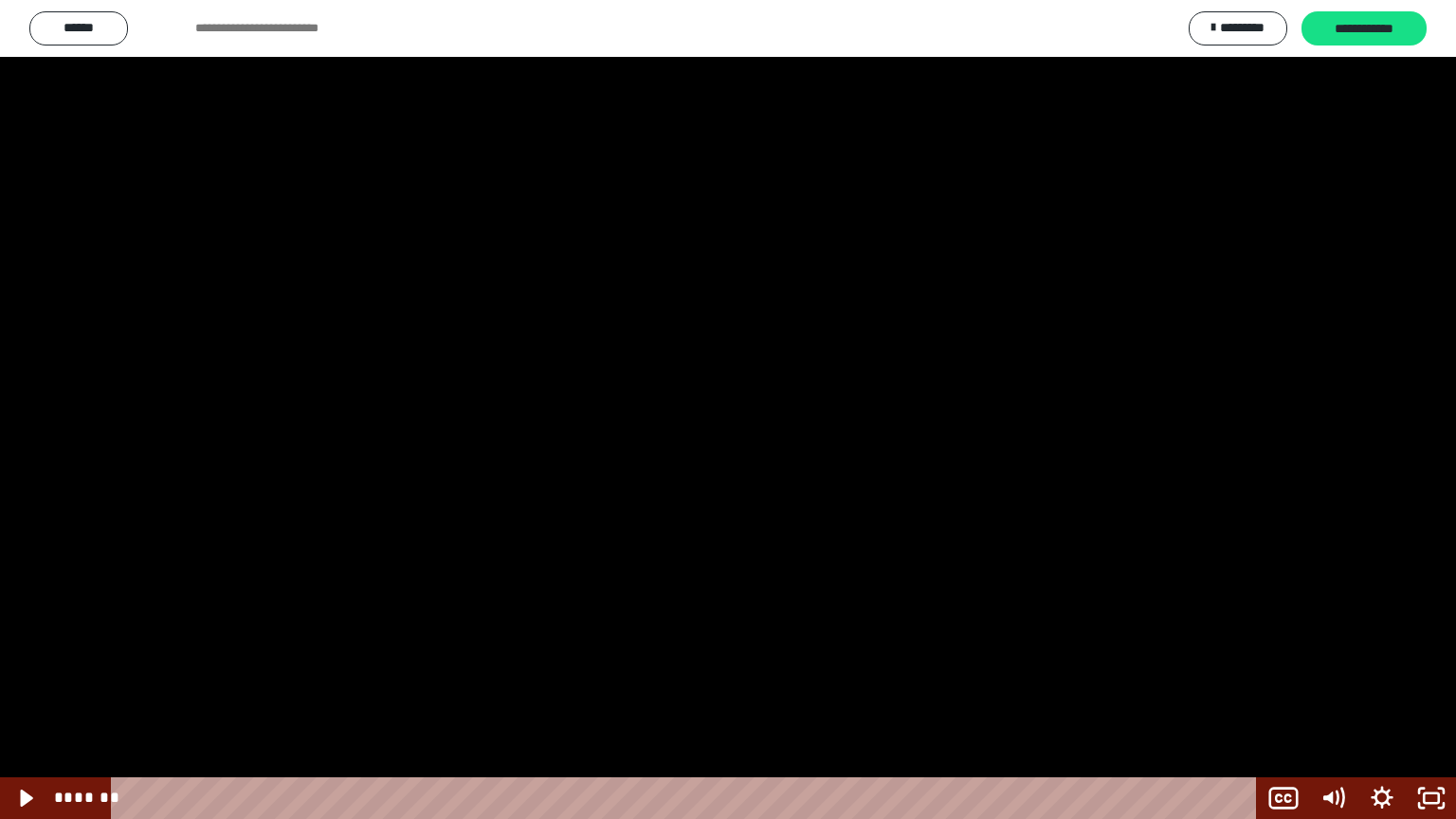click at bounding box center [0, 0] 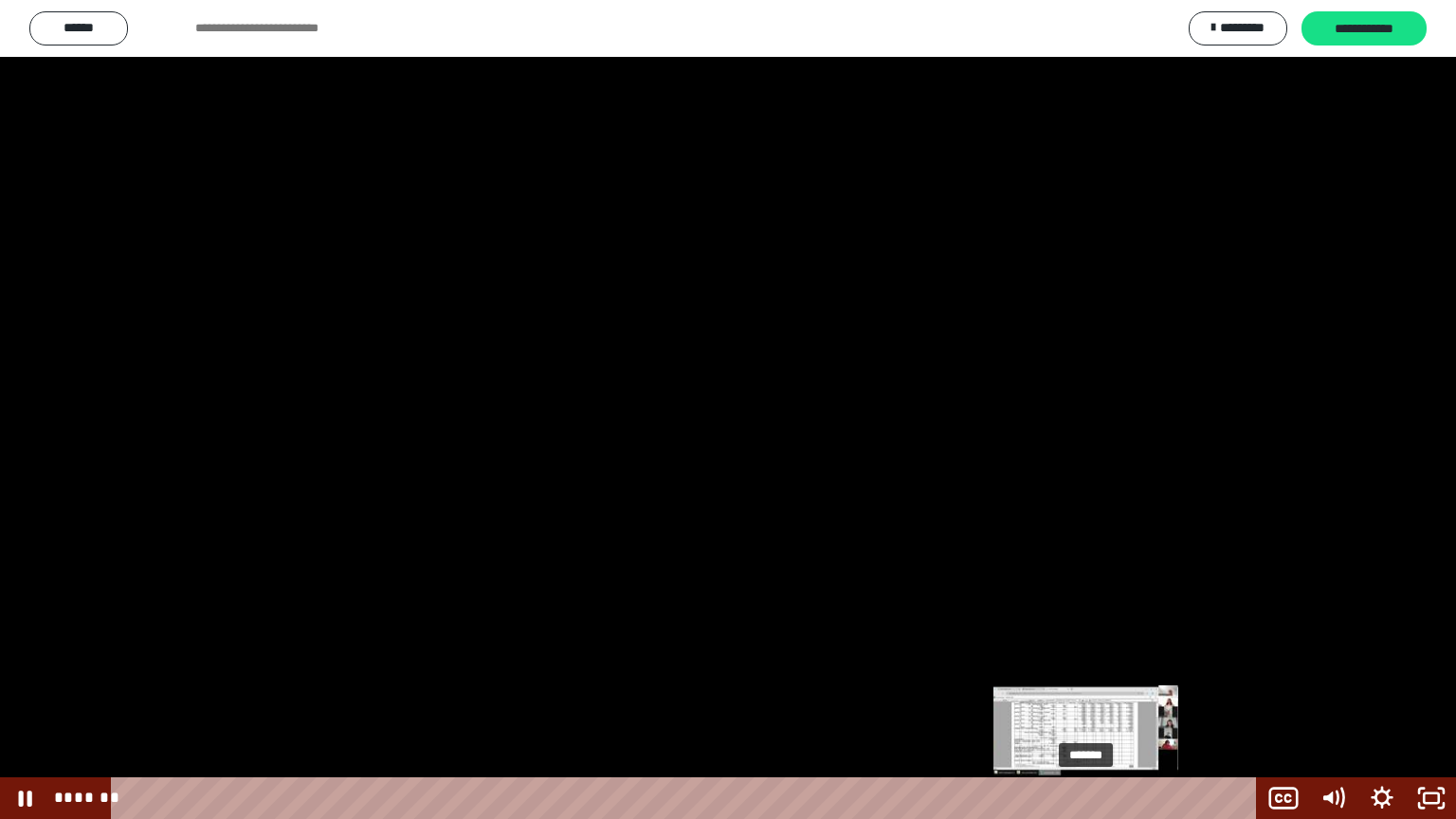 click at bounding box center (1085, 798) 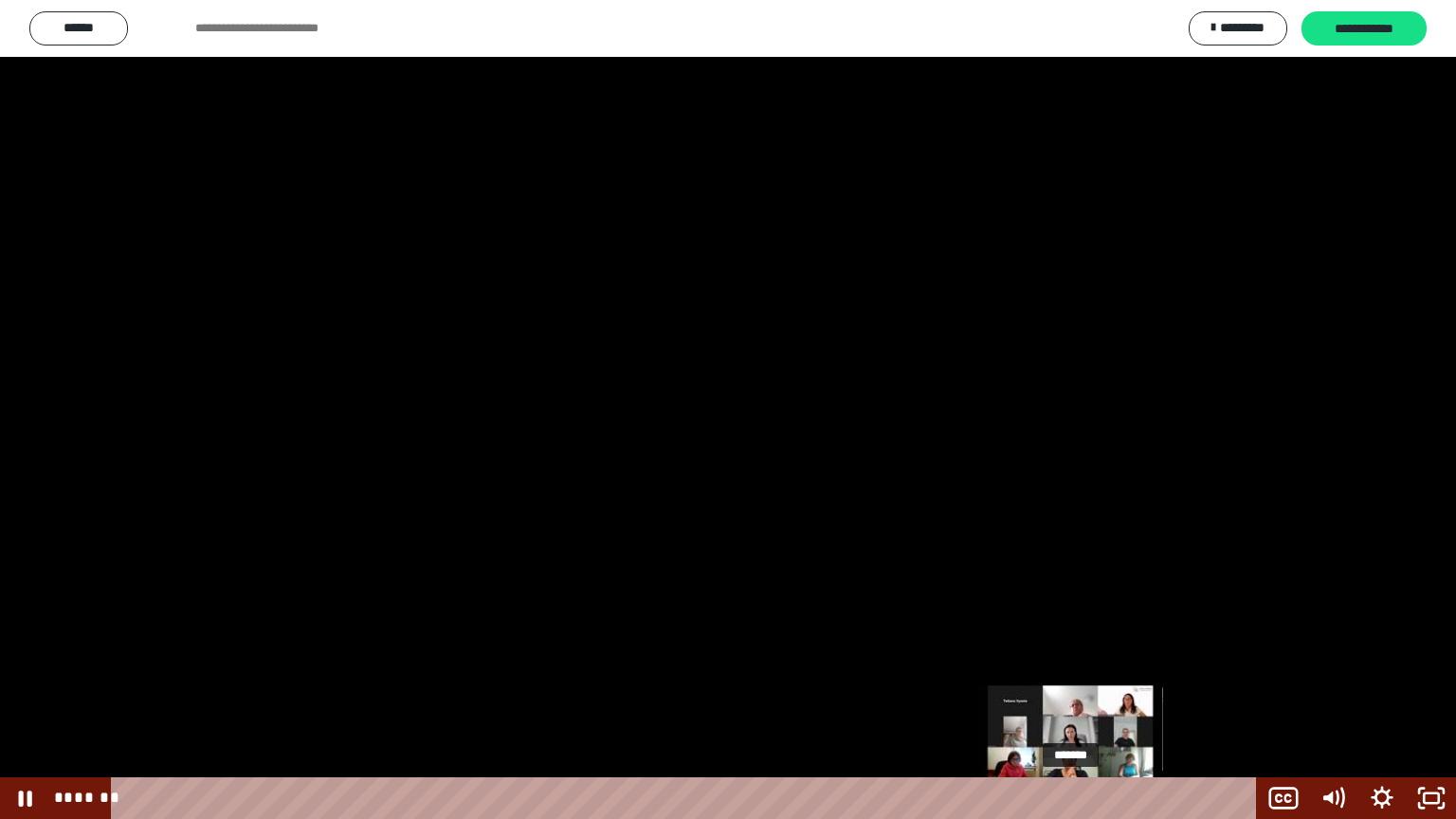 click on "*******" at bounding box center (687, 798) 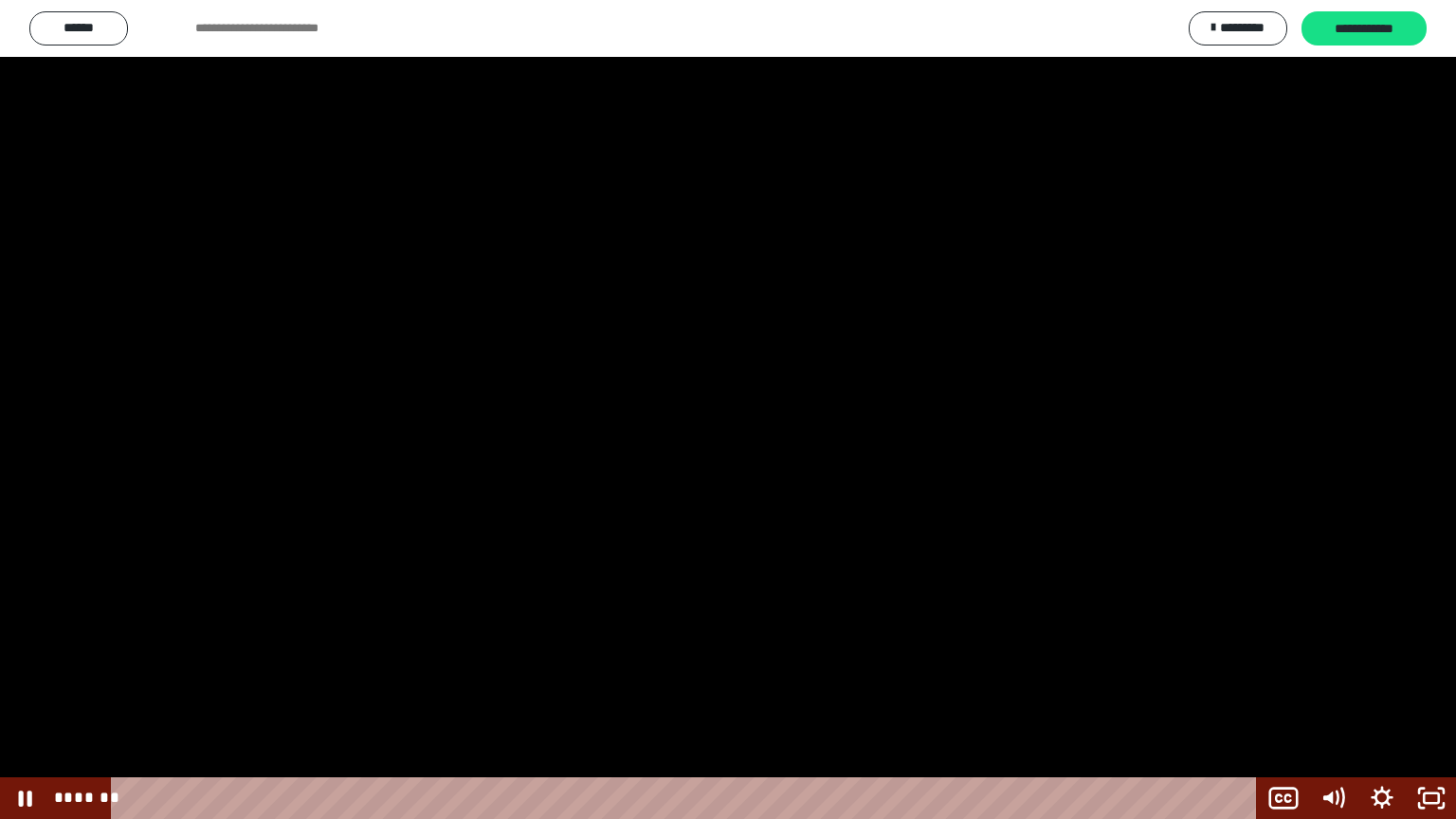 click at bounding box center [728, 410] 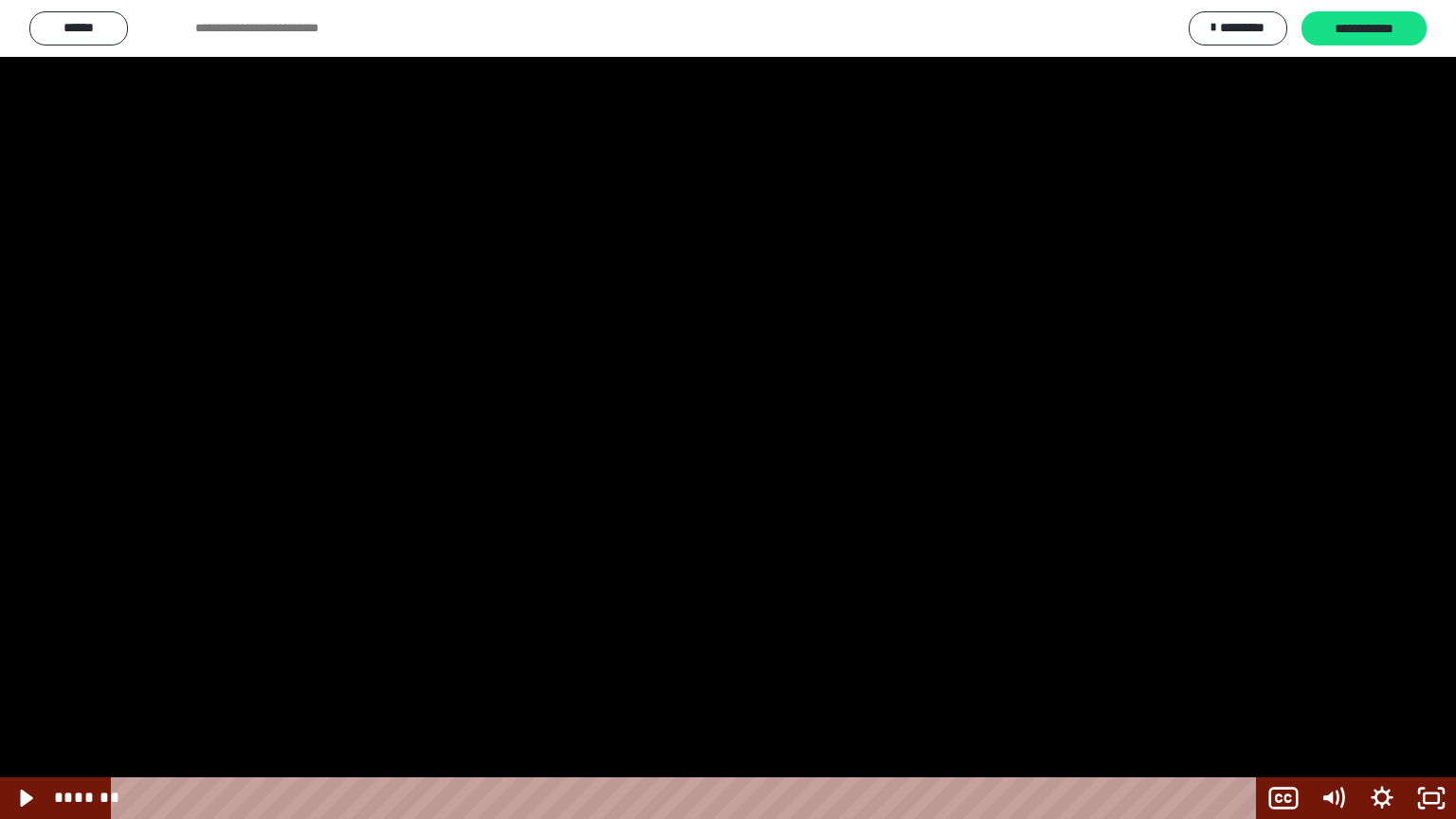 click at bounding box center (0, 0) 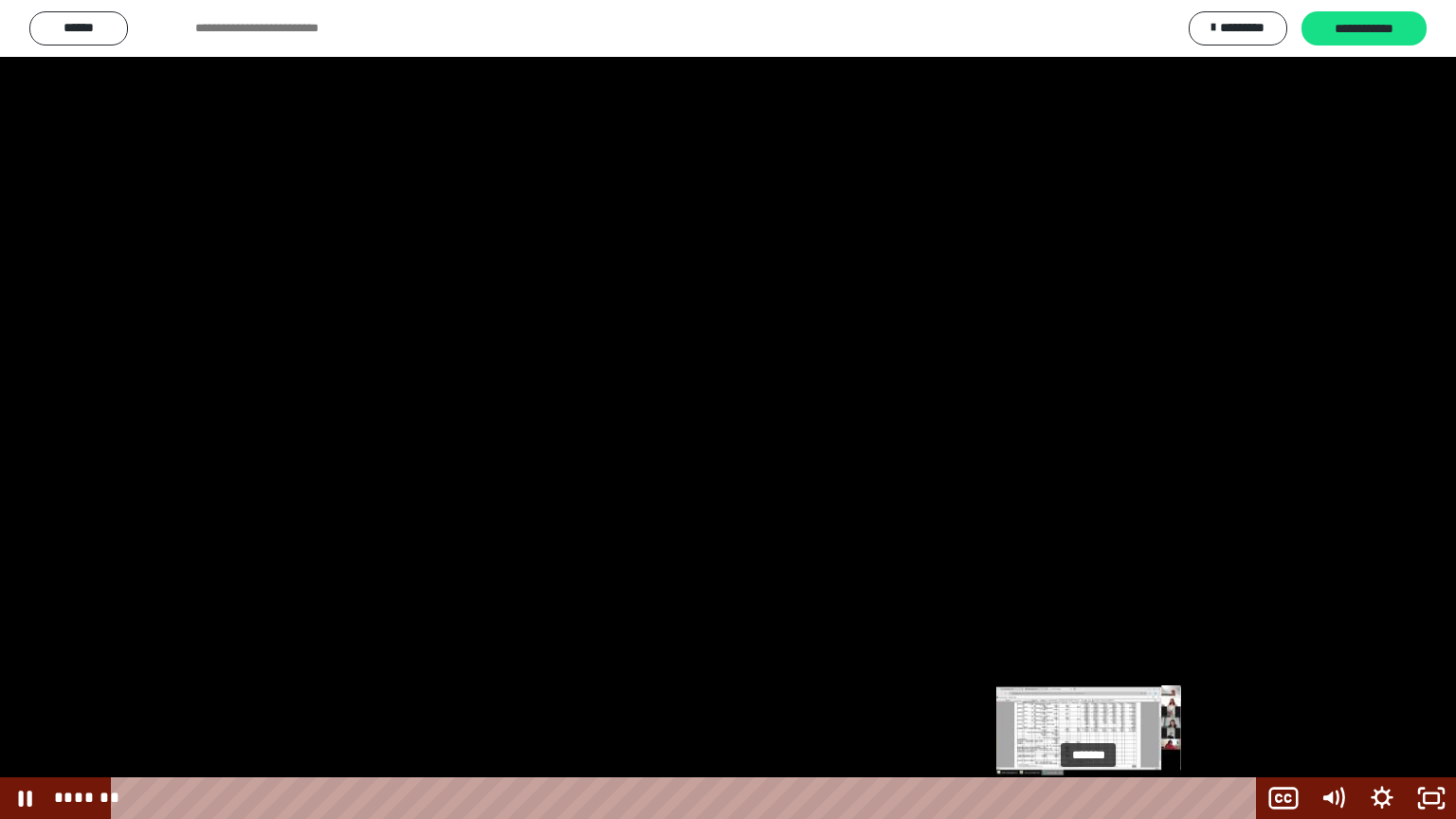 click on "*******" at bounding box center [687, 798] 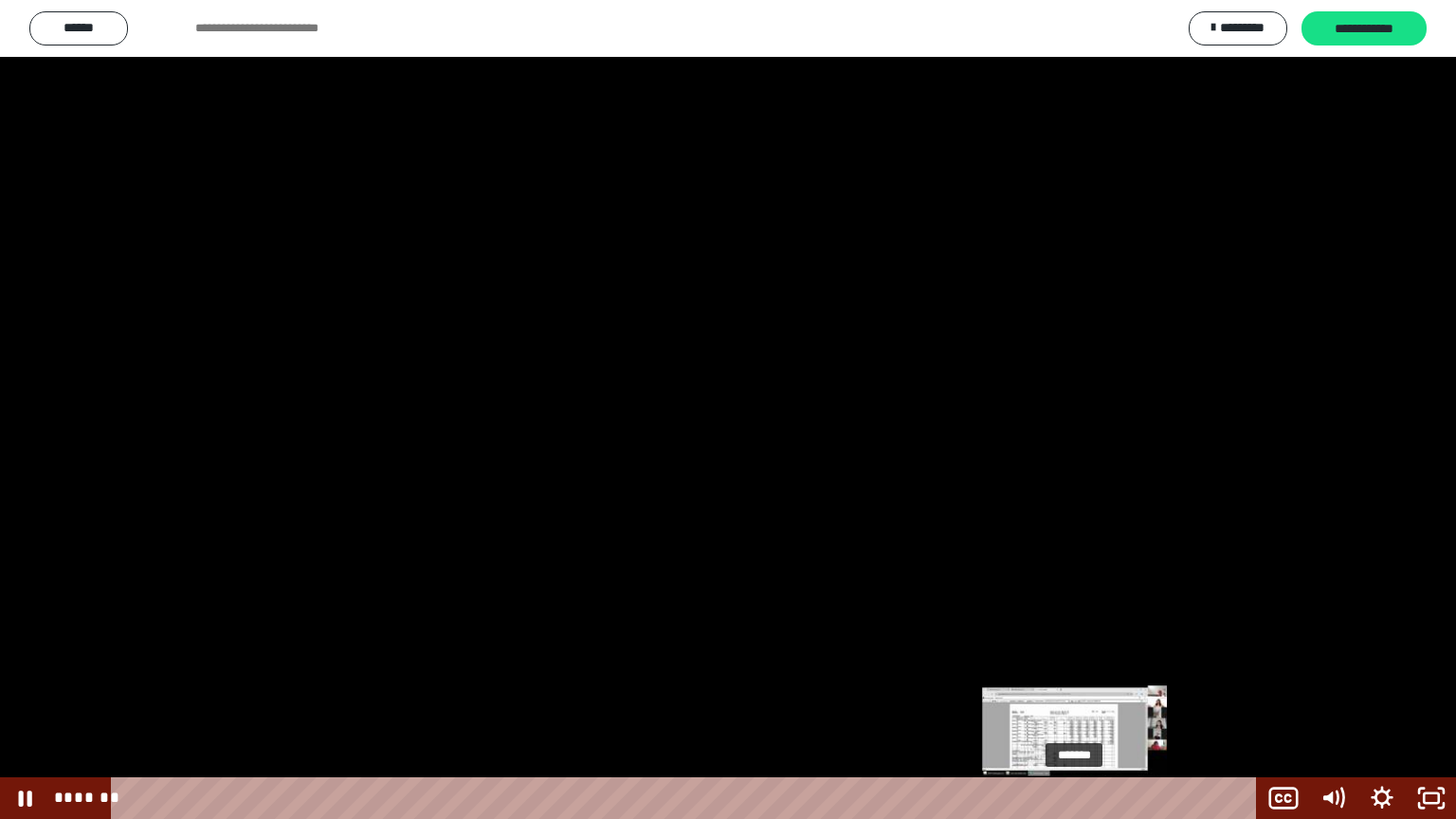click on "*******" at bounding box center (687, 798) 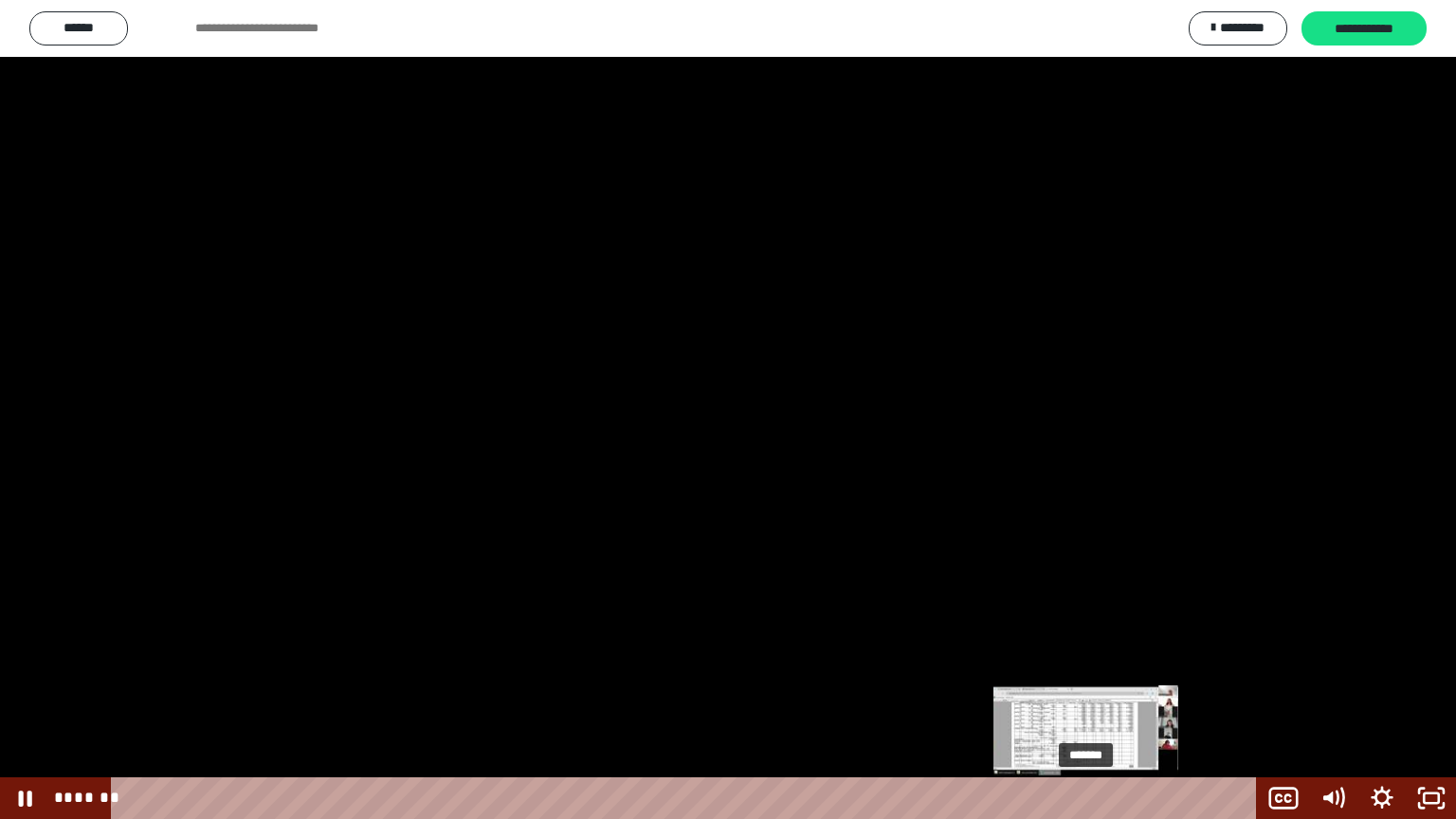 click on "*******" at bounding box center [687, 798] 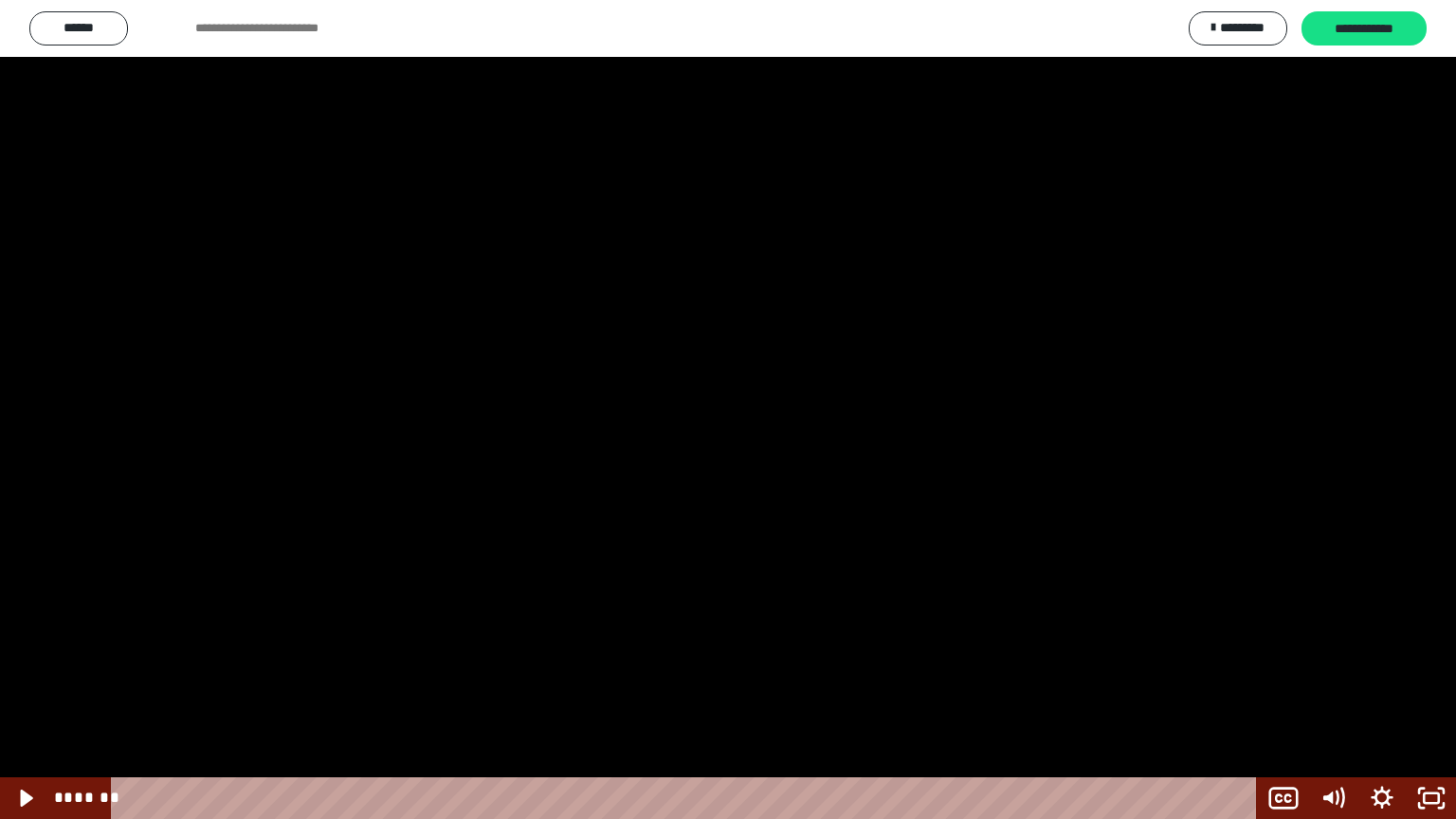 click at bounding box center [728, 410] 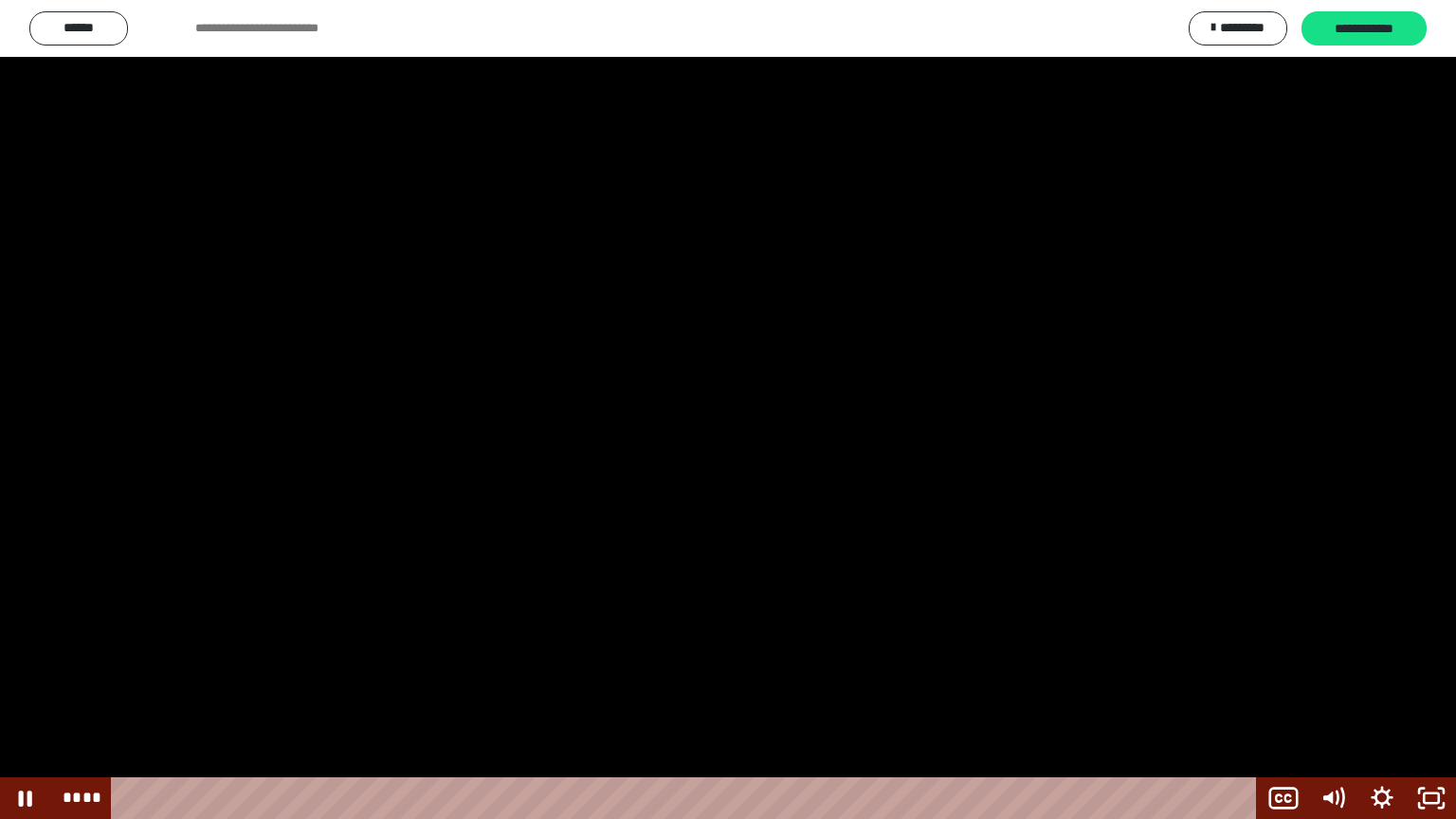 click at bounding box center (728, 410) 